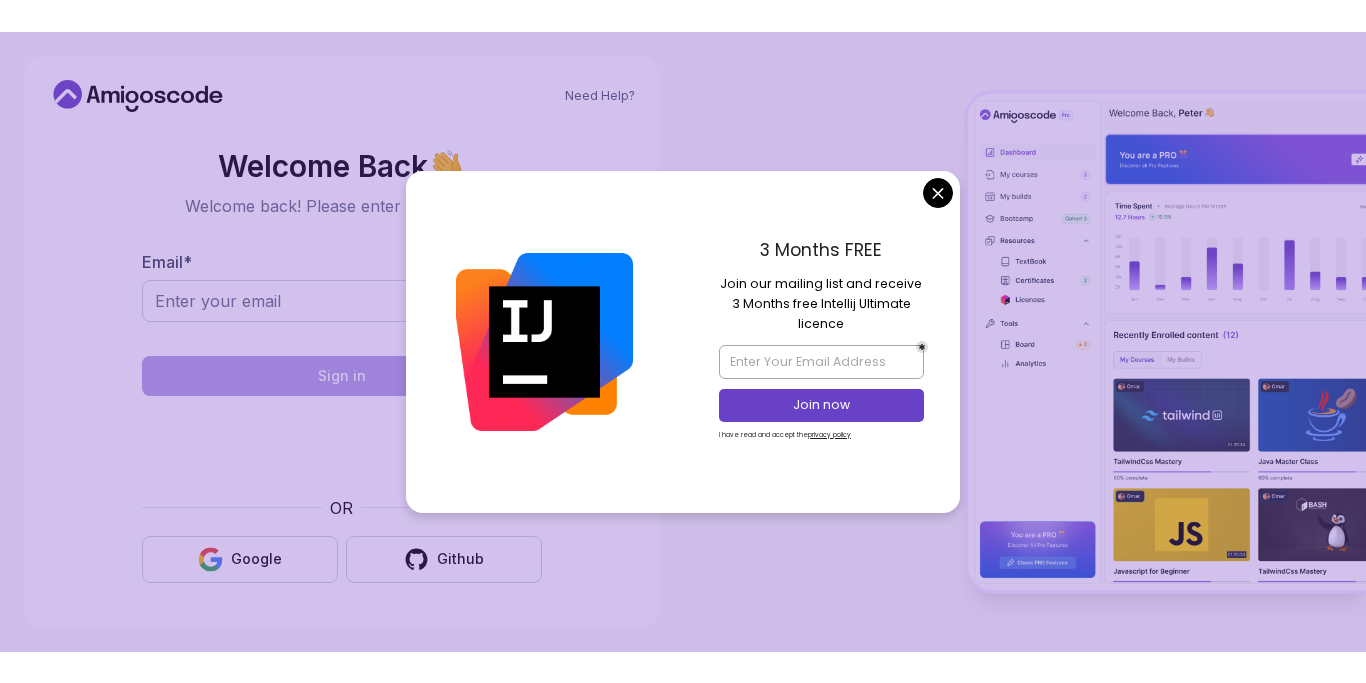 scroll, scrollTop: 0, scrollLeft: 0, axis: both 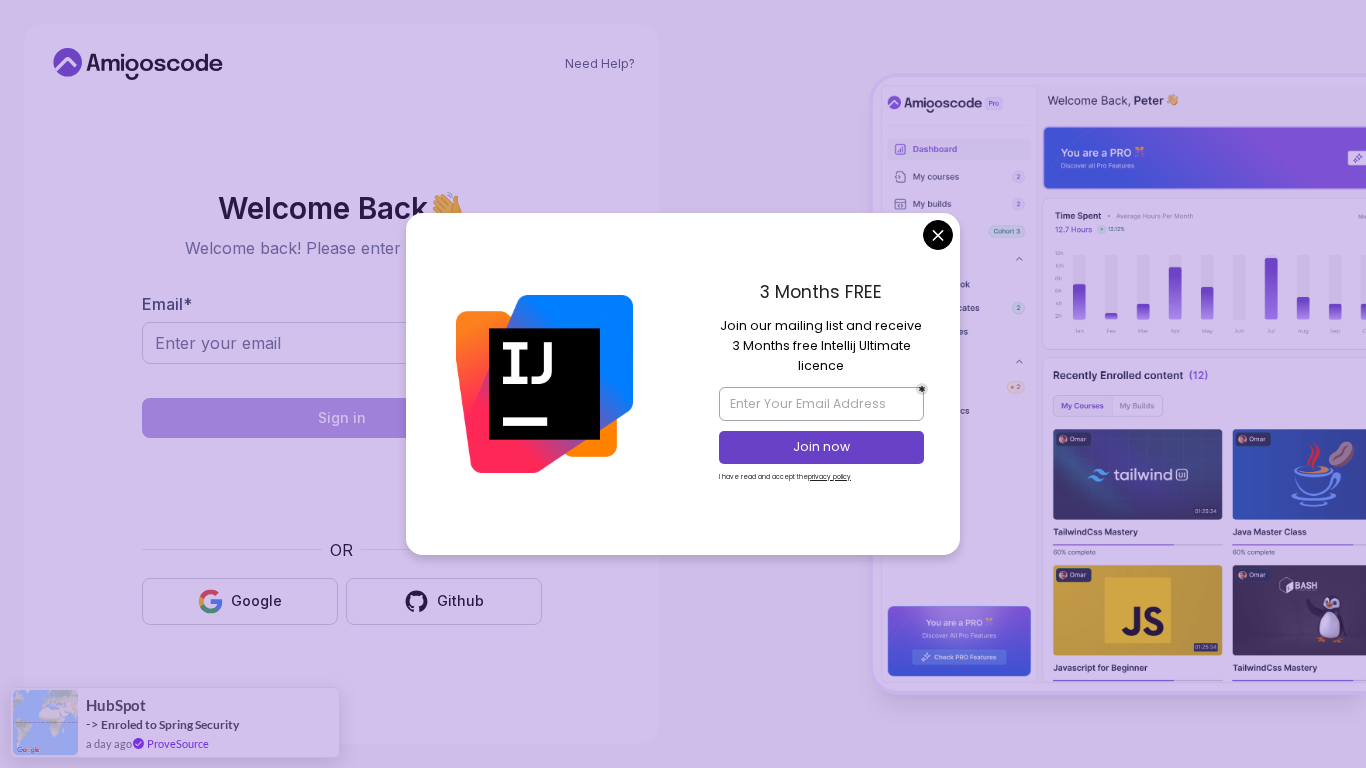 click on "Need Help? Welcome Back 👋 Welcome back! Please enter your details. Email * Sign in OR Google Github
HubSpot ->   Enroled to Spring Security a day ago     ProveSource" at bounding box center [683, 384] 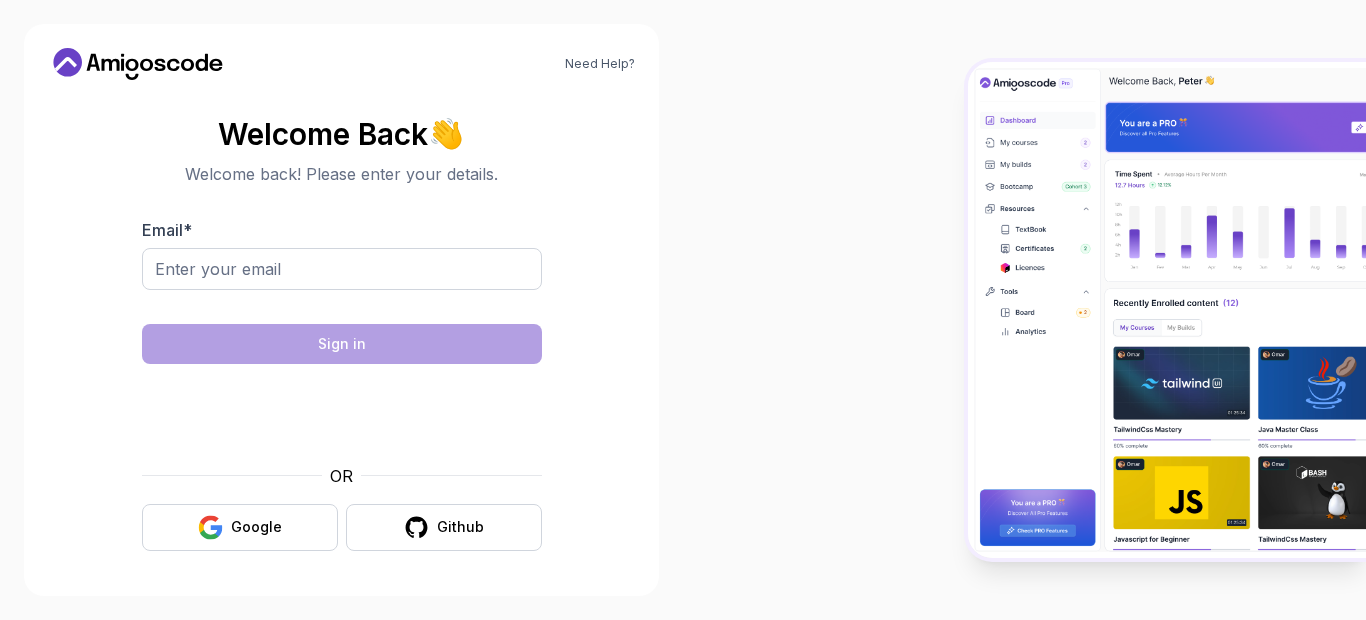 scroll, scrollTop: 0, scrollLeft: 0, axis: both 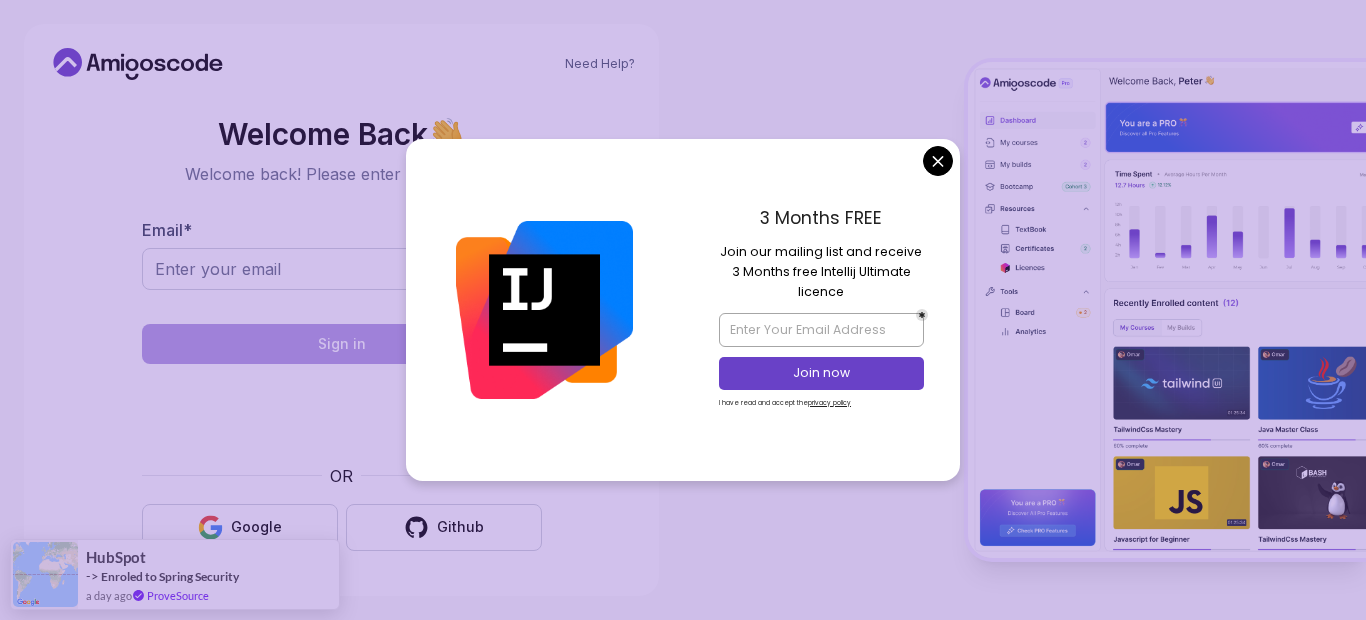 click on "Need Help? Welcome Back 👋 Welcome back! Please enter your details. Email * Sign in OR Google Github
HubSpot ->   Enroled to Spring Security a day ago     ProveSource" at bounding box center (683, 310) 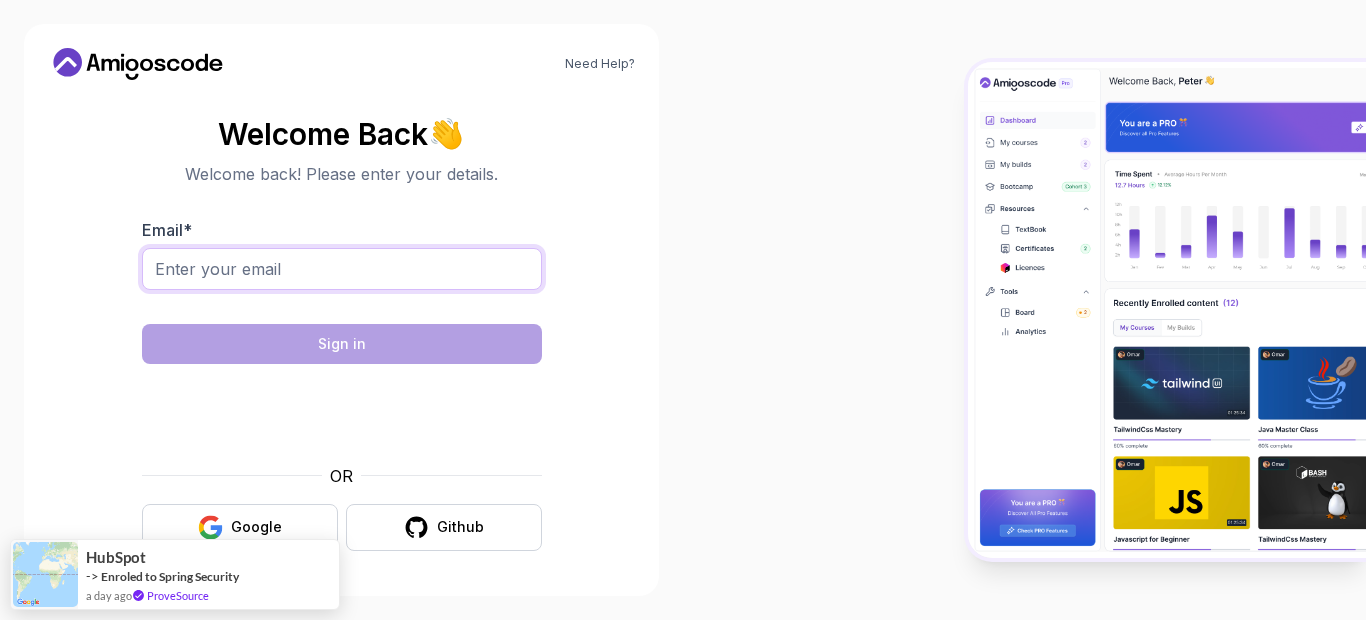 click on "Email *" at bounding box center (342, 269) 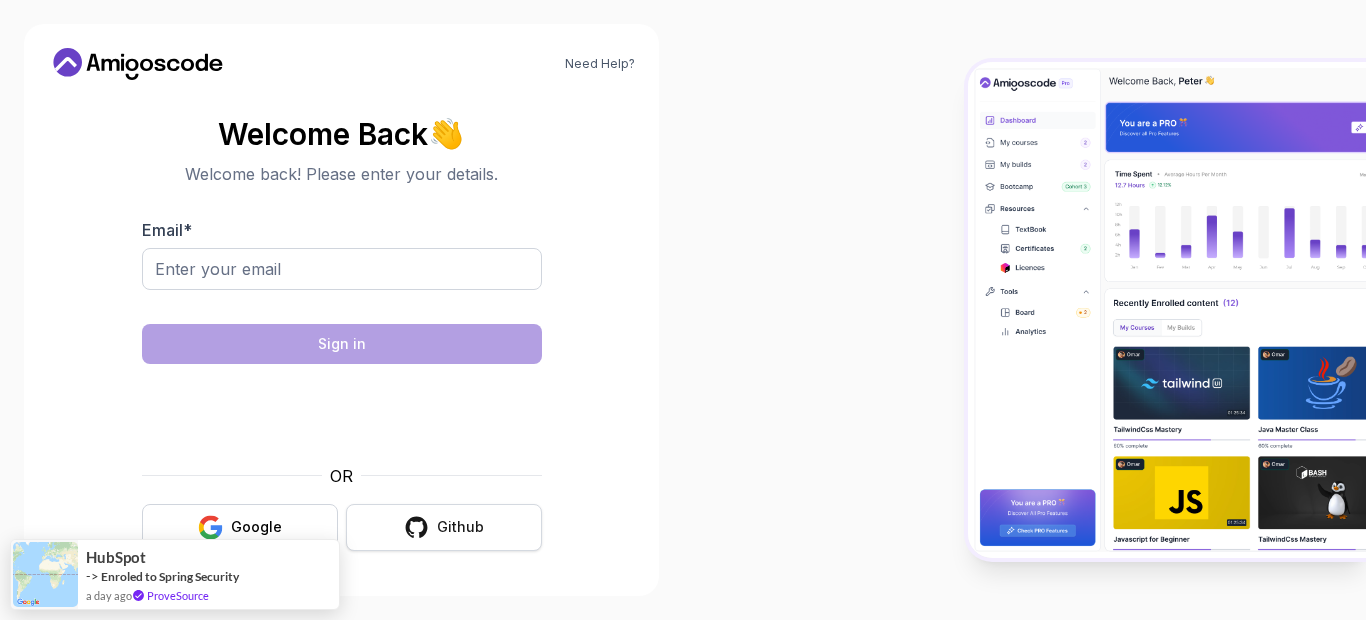 click on "Github" at bounding box center (460, 527) 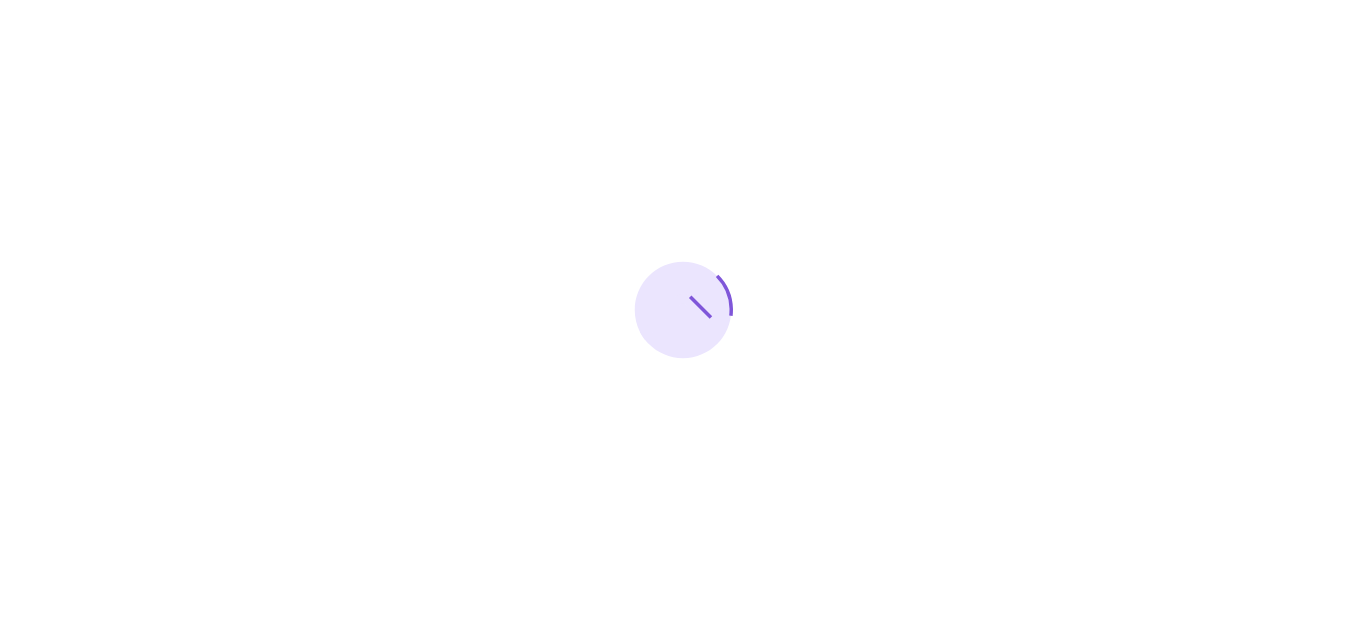 scroll, scrollTop: 0, scrollLeft: 0, axis: both 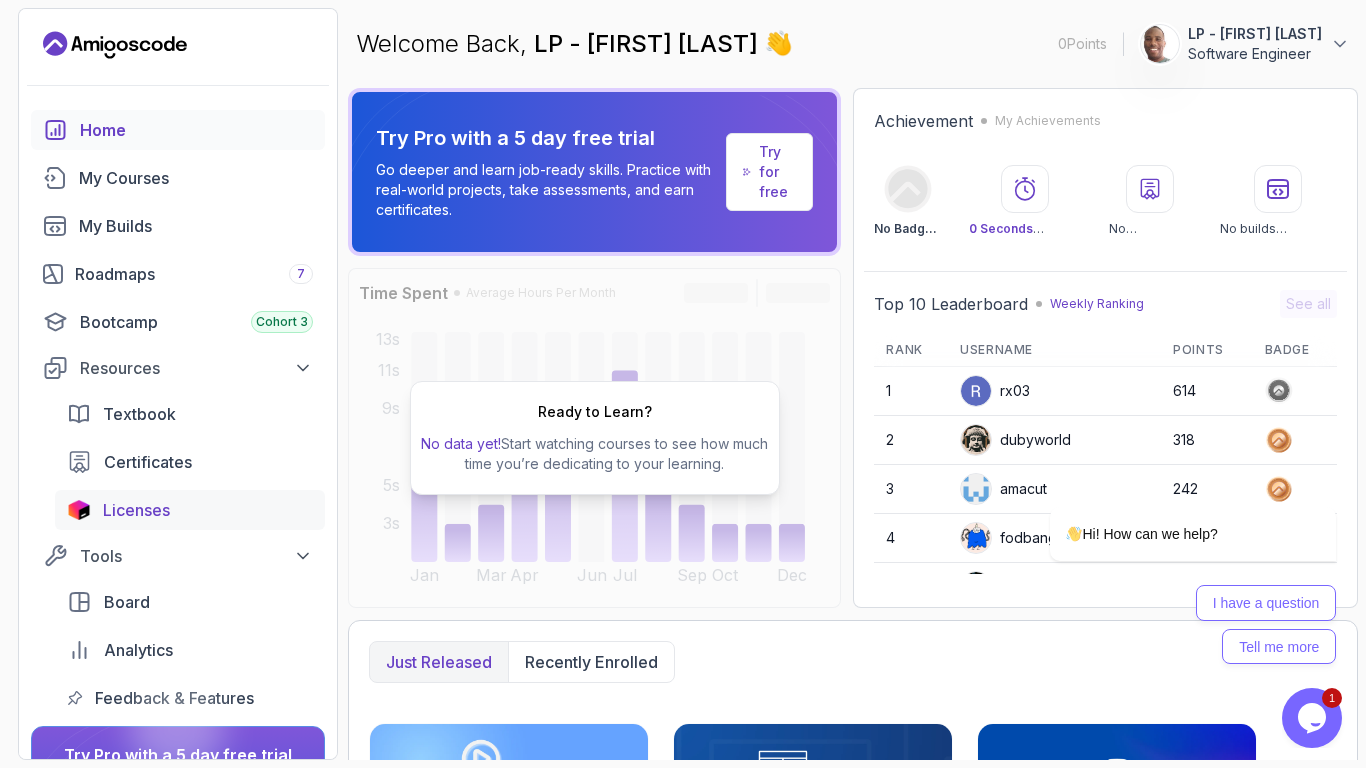 click on "Licenses" at bounding box center [136, 510] 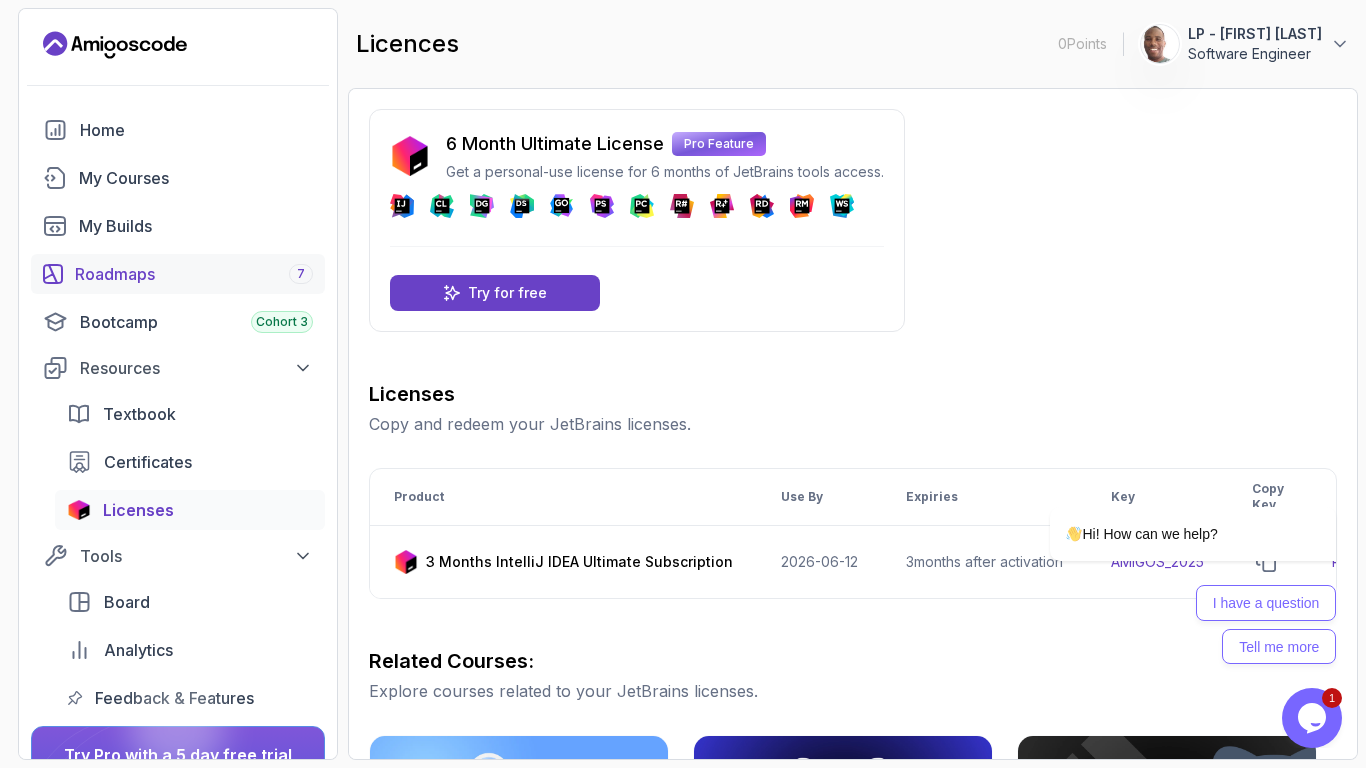 click on "Roadmaps 7" at bounding box center (194, 274) 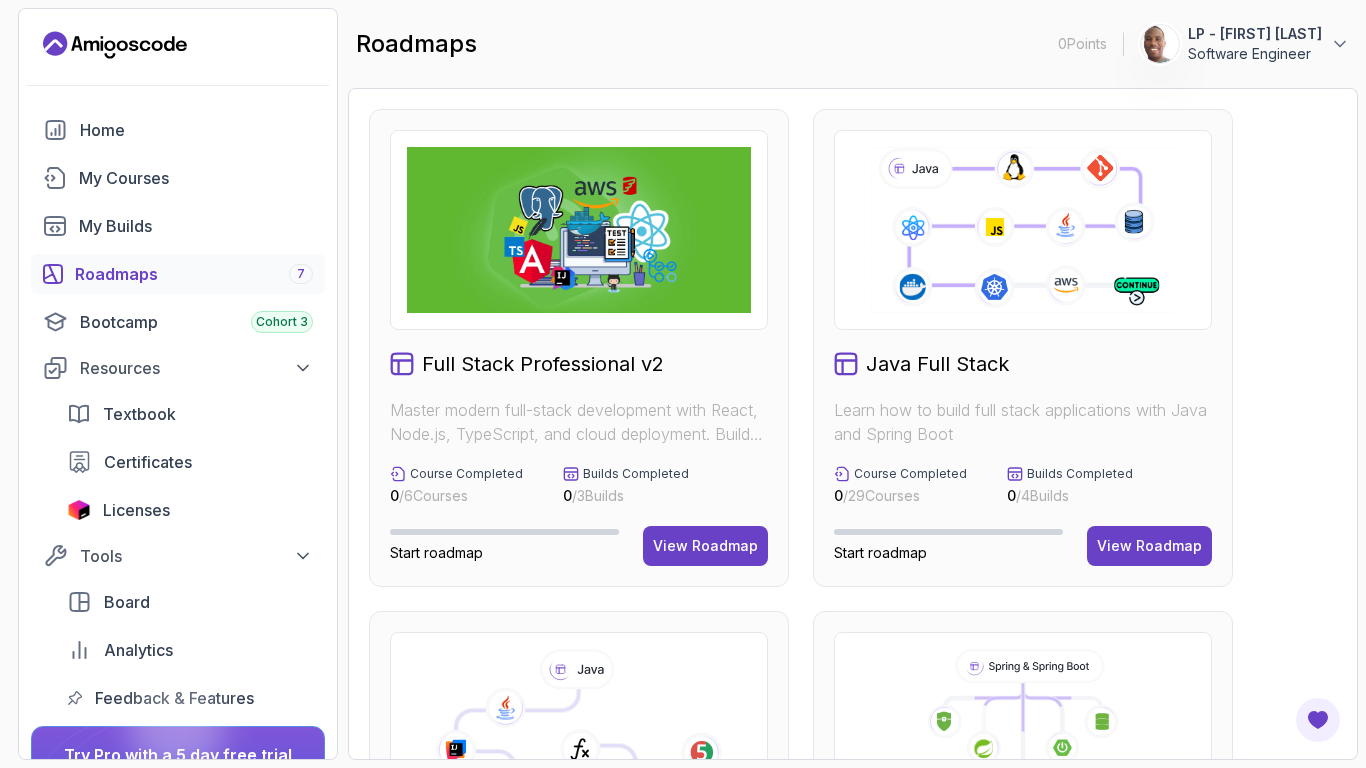 scroll, scrollTop: 0, scrollLeft: 0, axis: both 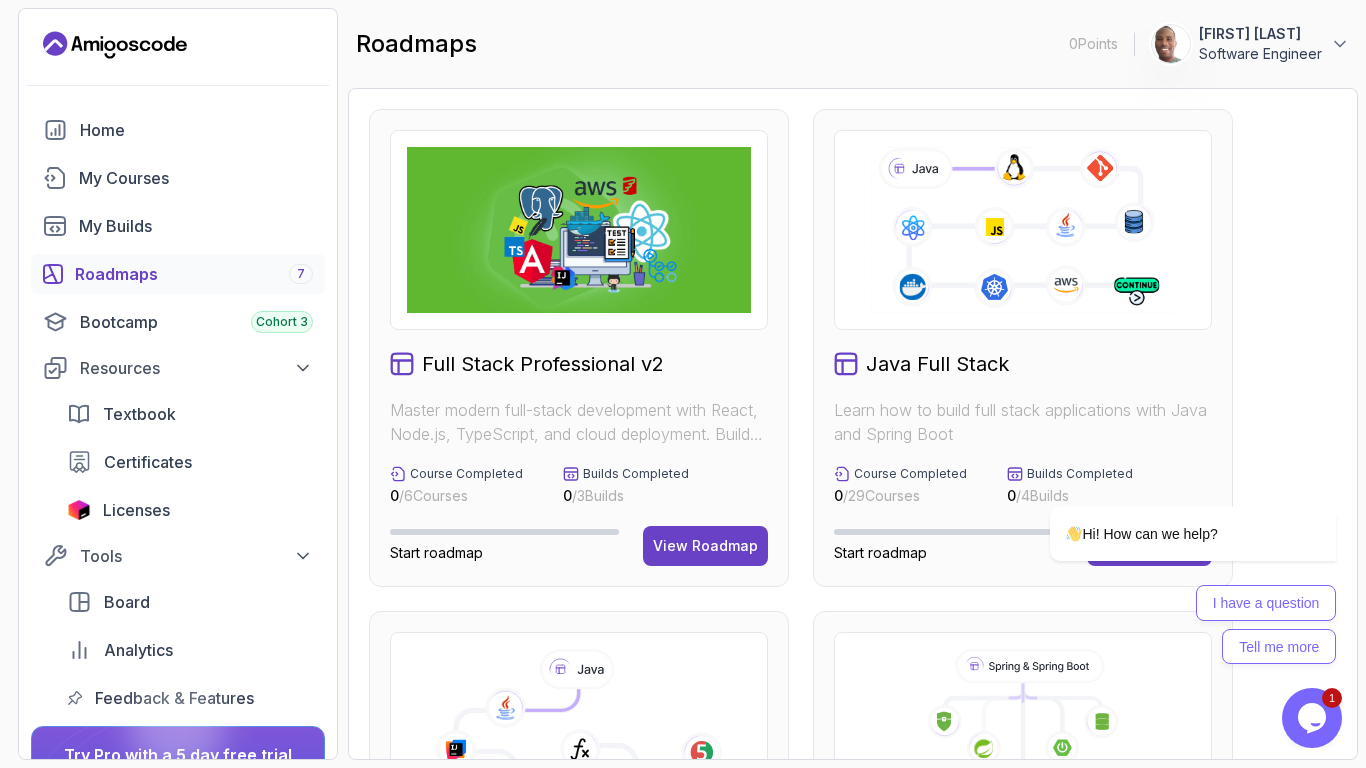 click on "Full Stack Professional v2 Master modern full-stack development with React, Node.js, TypeScript, and cloud deployment. Build scalable applications from frontend to backend with industry best practices. Course Completed 0 / 6  Courses Builds Completed 0 / 3  Builds Start roadmap View Roadmap Java Full Stack Learn how to build full stack applications with Java and Spring Boot Course Completed 0 / 29  Courses Builds Completed 0 / 4  Builds Start roadmap View Roadmap Core Java (Java Master Class) Learn how to build full stack applications with Java and Spring Boot Course Completed 0 / 18  Courses Start roadmap View Roadmap Spring and Spring Boot Learn how to build full stack applications with Java and Spring Boot Course Completed 0 / 10  Courses Start roadmap View Roadmap Frontend Developer Master modern frontend development from basics to advanced React applications. This structured learning path will take you from HTML fundamentals to building complex React applications. Course Completed 0 / 10  Courses 0 / 5 0" at bounding box center (853, 424) 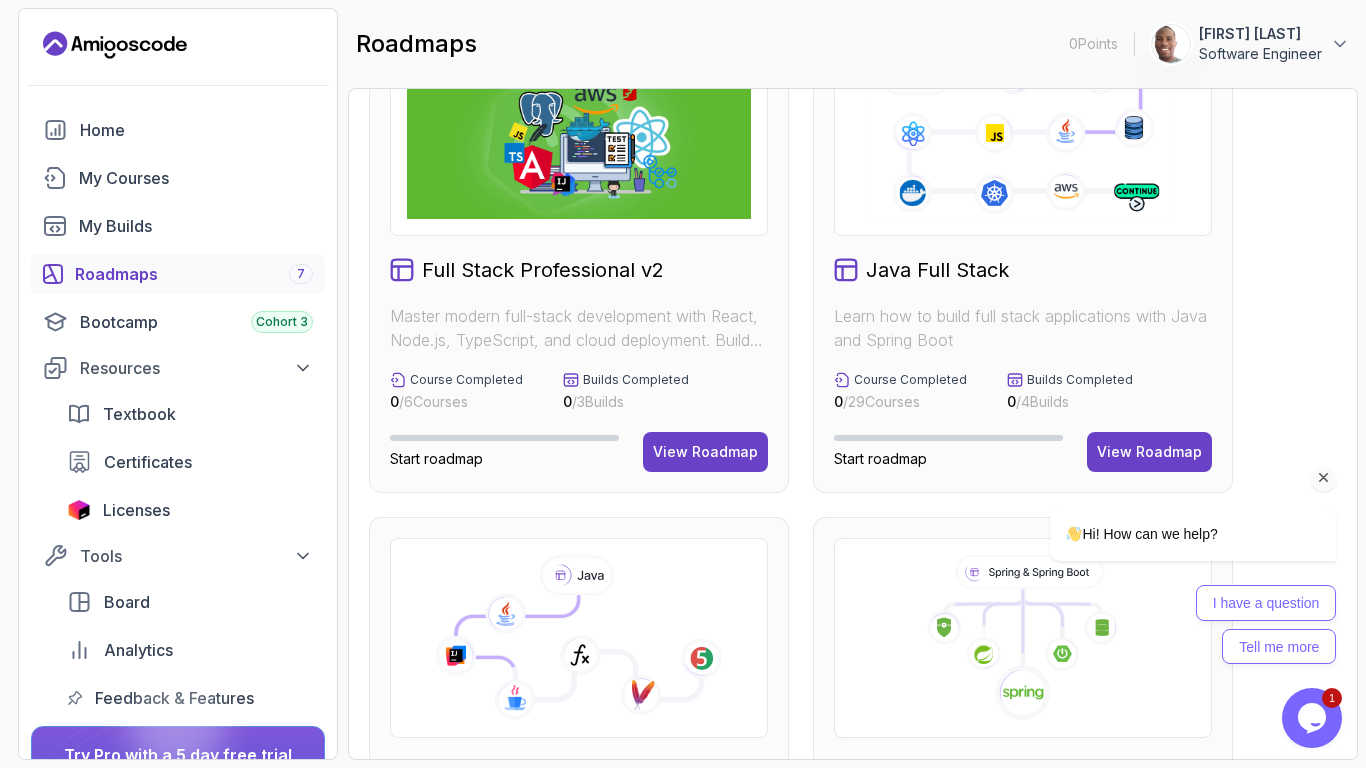 scroll, scrollTop: 0, scrollLeft: 0, axis: both 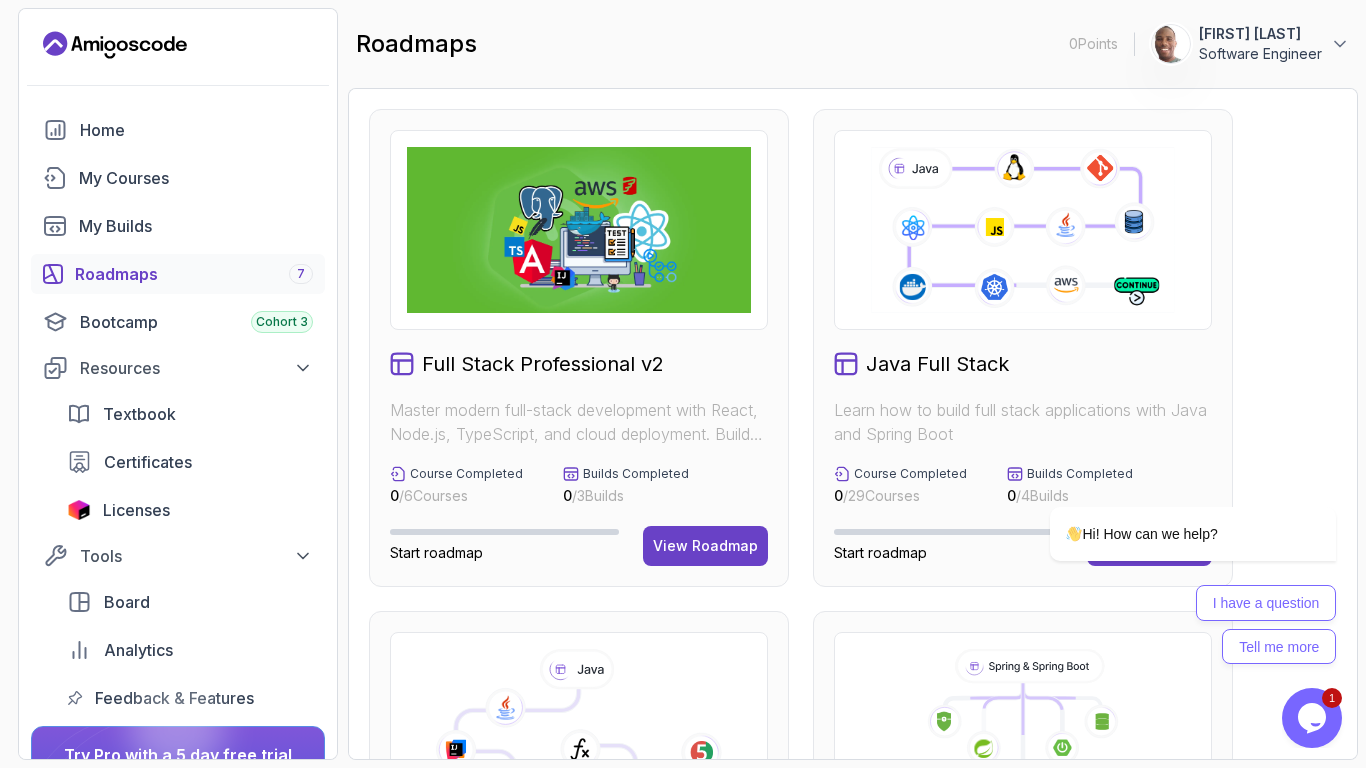 click on "Full Stack Professional v2 Master modern full-stack development with React, Node.js, TypeScript, and cloud deployment. Build scalable applications from frontend to backend with industry best practices. Course Completed 0 / 6  Courses Builds Completed 0 / 3  Builds Start roadmap View Roadmap Java Full Stack Learn how to build full stack applications with Java and Spring Boot Course Completed 0 / 29  Courses Builds Completed 0 / 4  Builds Start roadmap View Roadmap Core Java (Java Master Class) Learn how to build full stack applications with Java and Spring Boot Course Completed 0 / 18  Courses Start roadmap View Roadmap Spring and Spring Boot Learn how to build full stack applications with Java and Spring Boot Course Completed 0 / 10  Courses Start roadmap View Roadmap Frontend Developer Master modern frontend development from basics to advanced React applications. This structured learning path will take you from HTML fundamentals to building complex React applications. Course Completed 0 / 10  Courses 0 / 5 0" at bounding box center [853, 1101] 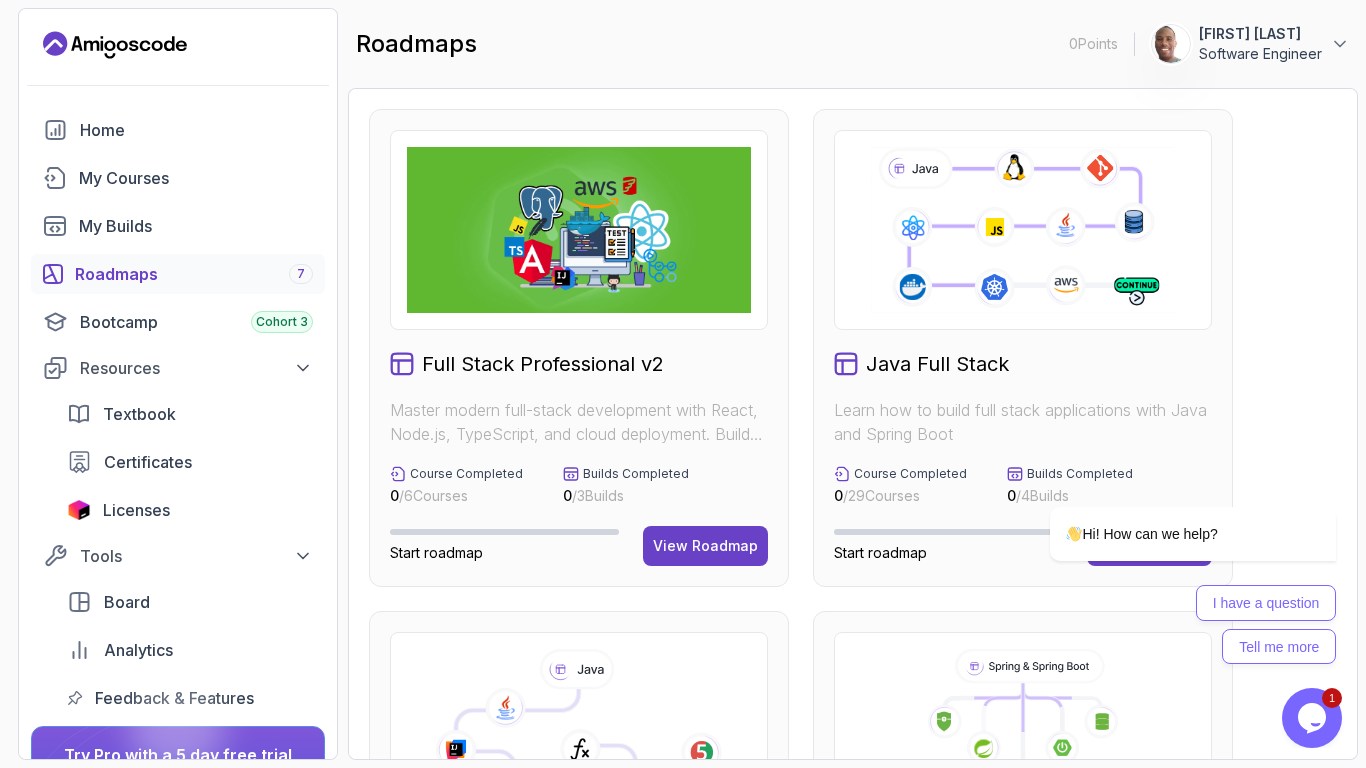 click on "Full Stack Professional v2 Master modern full-stack development with React, Node.js, TypeScript, and cloud deployment. Build scalable applications from frontend to backend with industry best practices. Course Completed 0 / 6  Courses Builds Completed 0 / 3  Builds Start roadmap View Roadmap Java Full Stack Learn how to build full stack applications with Java and Spring Boot Course Completed 0 / 29  Courses Builds Completed 0 / 4  Builds Start roadmap View Roadmap Core Java (Java Master Class) Learn how to build full stack applications with Java and Spring Boot Course Completed 0 / 18  Courses Start roadmap View Roadmap Spring and Spring Boot Learn how to build full stack applications with Java and Spring Boot Course Completed 0 / 10  Courses Start roadmap View Roadmap Frontend Developer Master modern frontend development from basics to advanced React applications. This structured learning path will take you from HTML fundamentals to building complex React applications. Course Completed 0 / 10  Courses 0 / 5 0" at bounding box center [853, 1101] 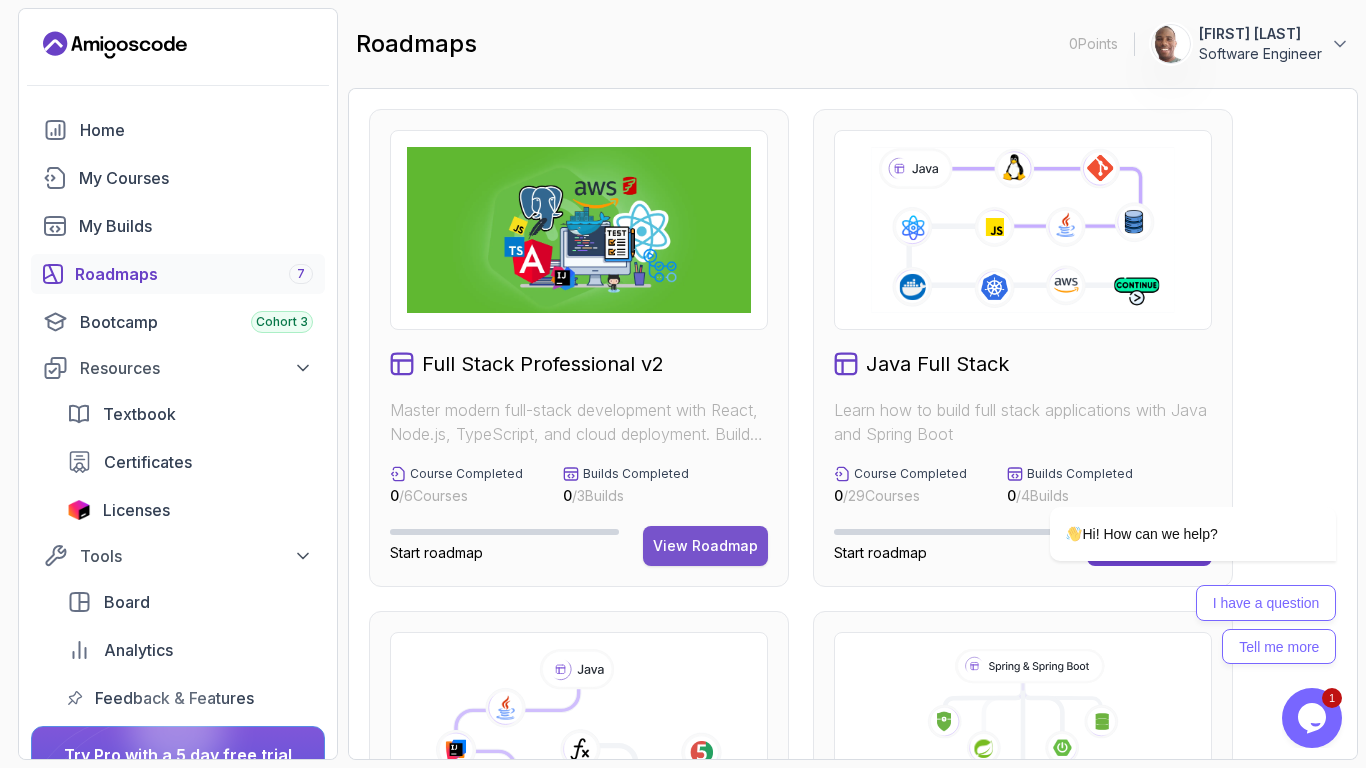 click on "View Roadmap" at bounding box center [705, 546] 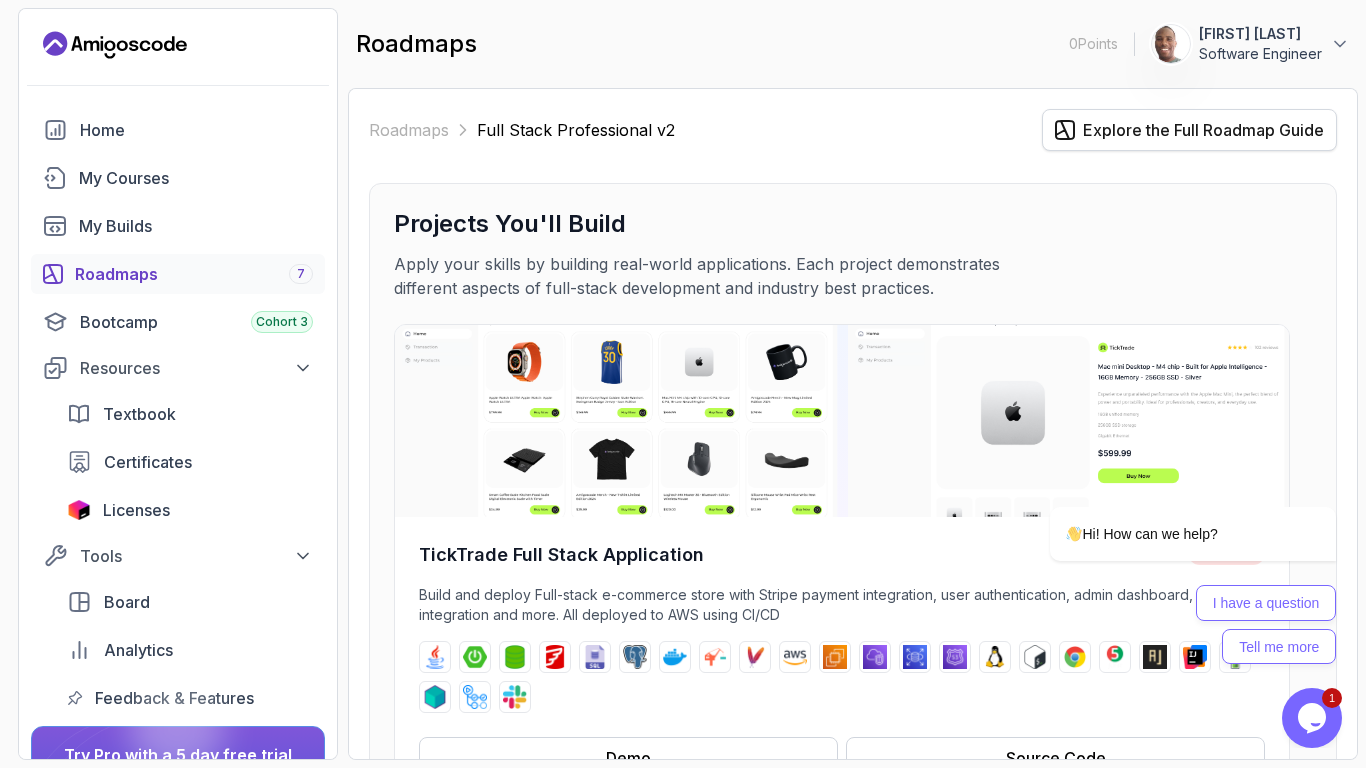 click on "Explore the Full Roadmap Guide" at bounding box center (1203, 130) 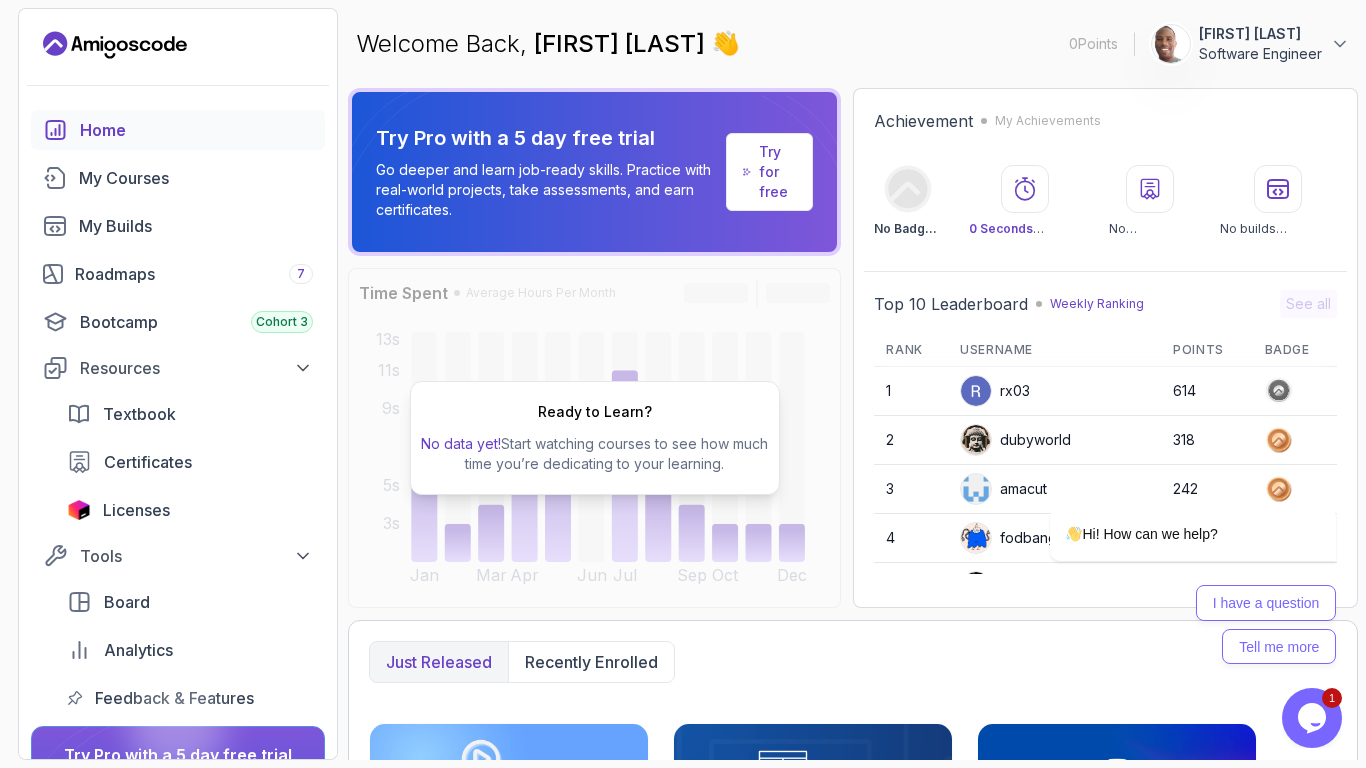 click on "Achievement My Achievements No Badge :( 0 Seconds   Watched   No certificates No builds completed" at bounding box center (1105, 173) 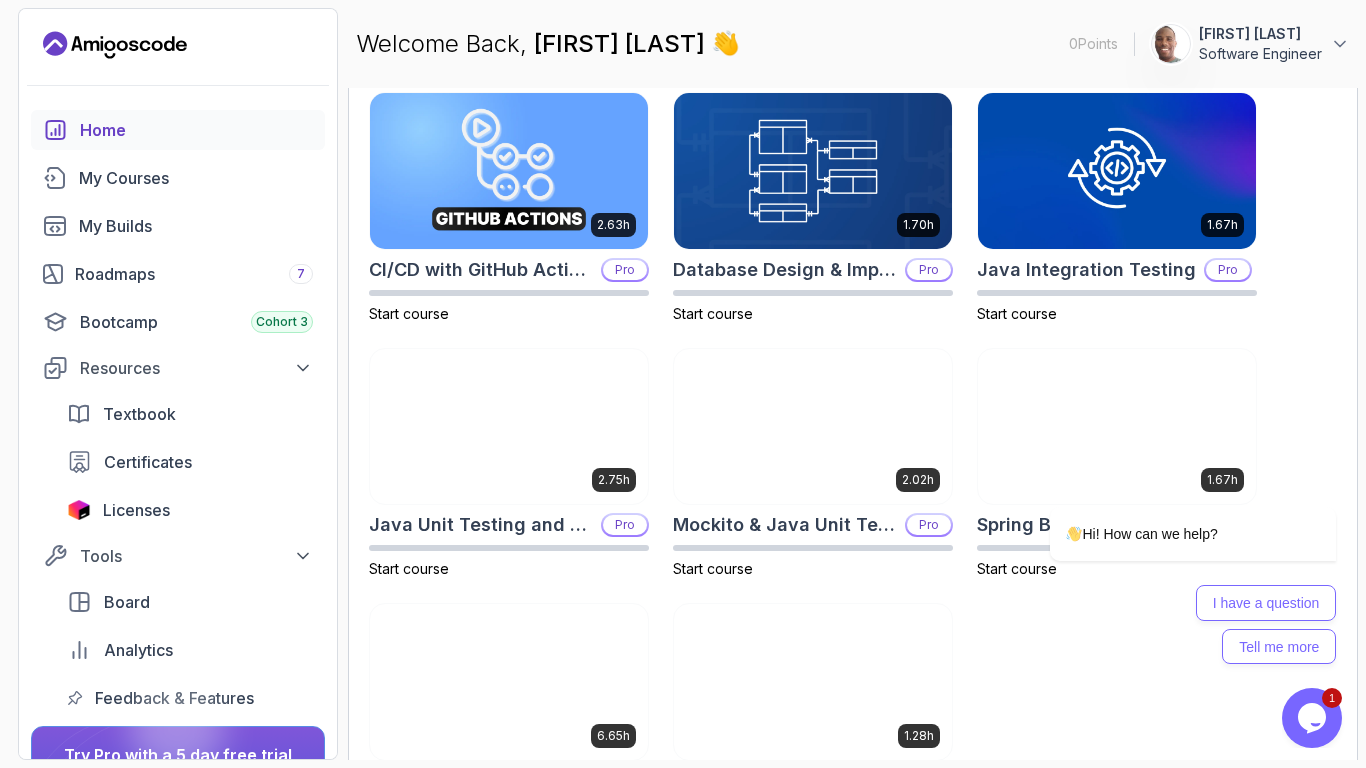 scroll, scrollTop: 632, scrollLeft: 0, axis: vertical 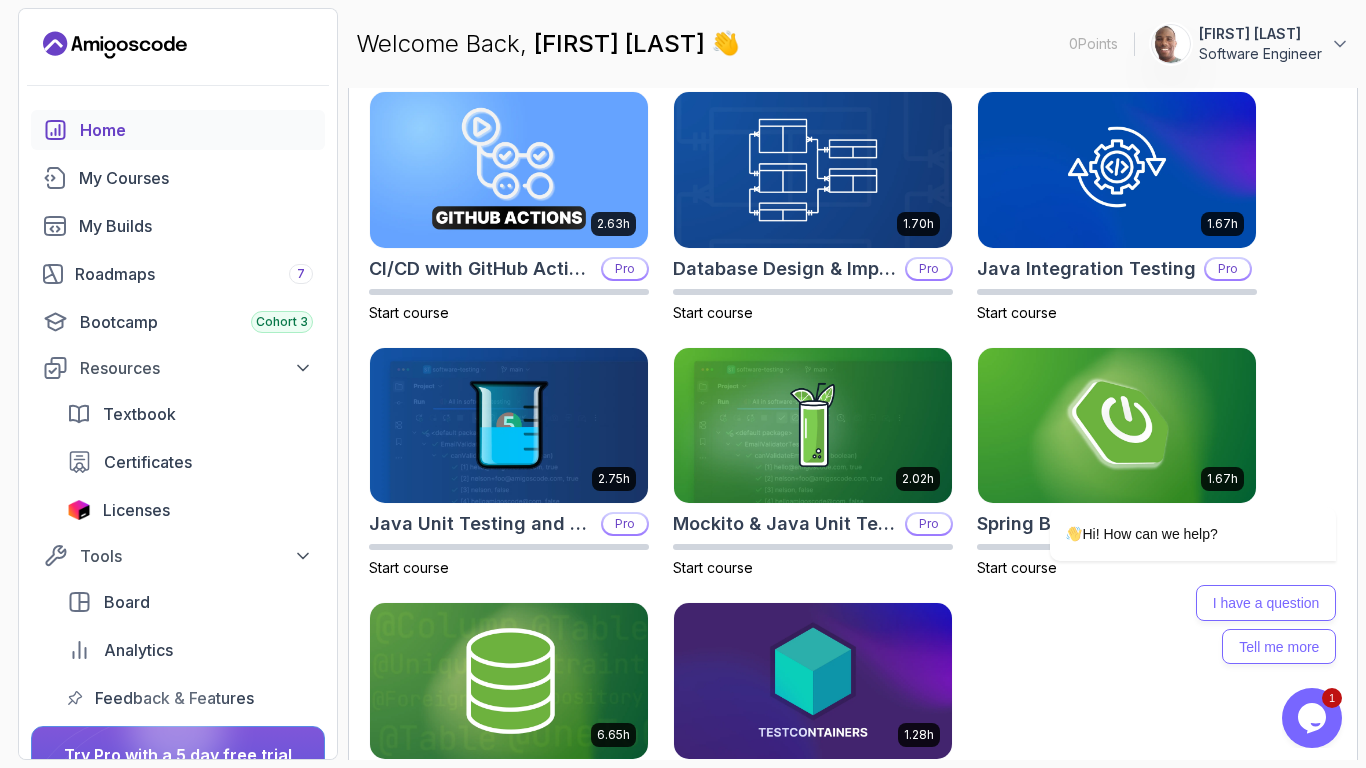 click on "2.63h CI/CD with GitHub Actions Pro Start course 1.70h Database Design & Implementation Pro Start course 1.67h Java Integration Testing Pro Start course 2.75h Java Unit Testing and TDD Pro Start course 2.02h Mockito & Java Unit Testing Pro Start course 1.67h Spring Boot for Beginners Start course 6.65h Spring Data JPA Pro Start course 1.28h Testcontainers with Java Pro Start course" at bounding box center [853, 462] 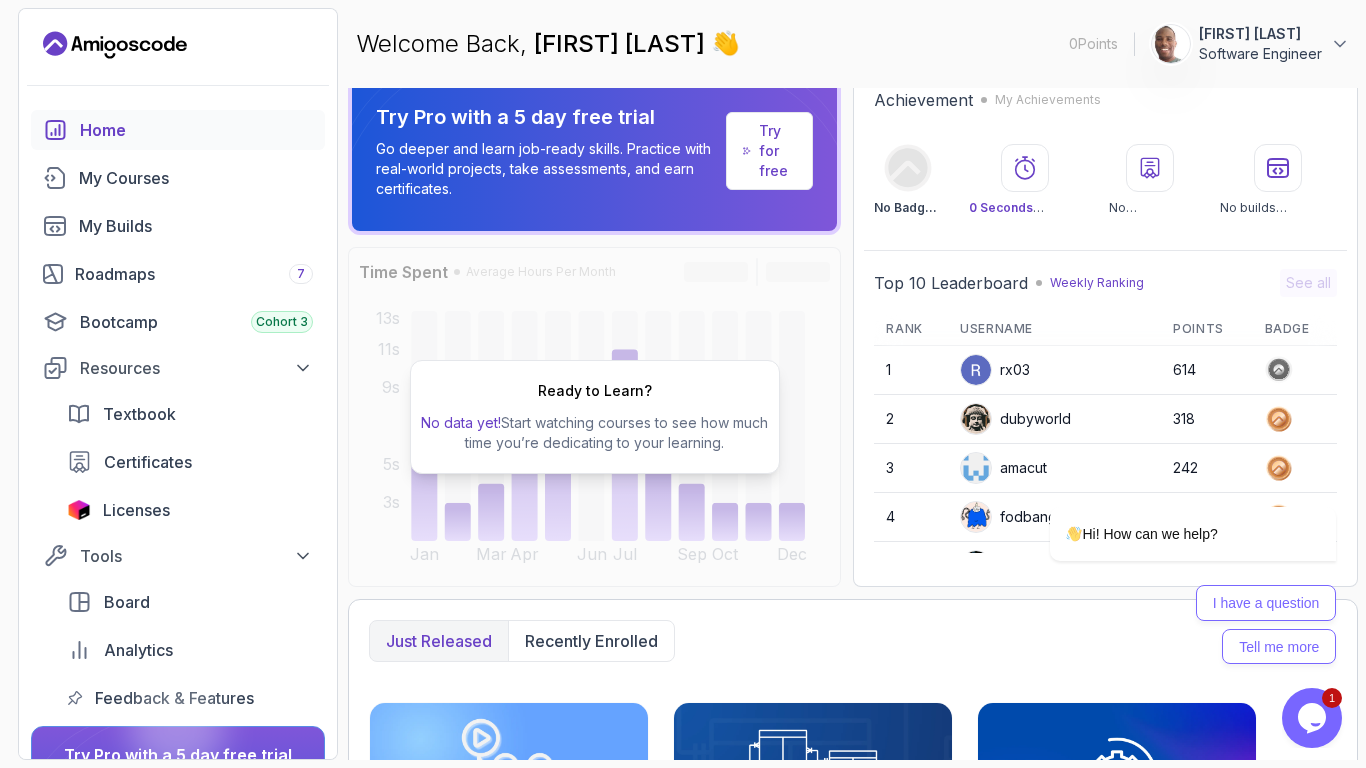 scroll, scrollTop: 0, scrollLeft: 0, axis: both 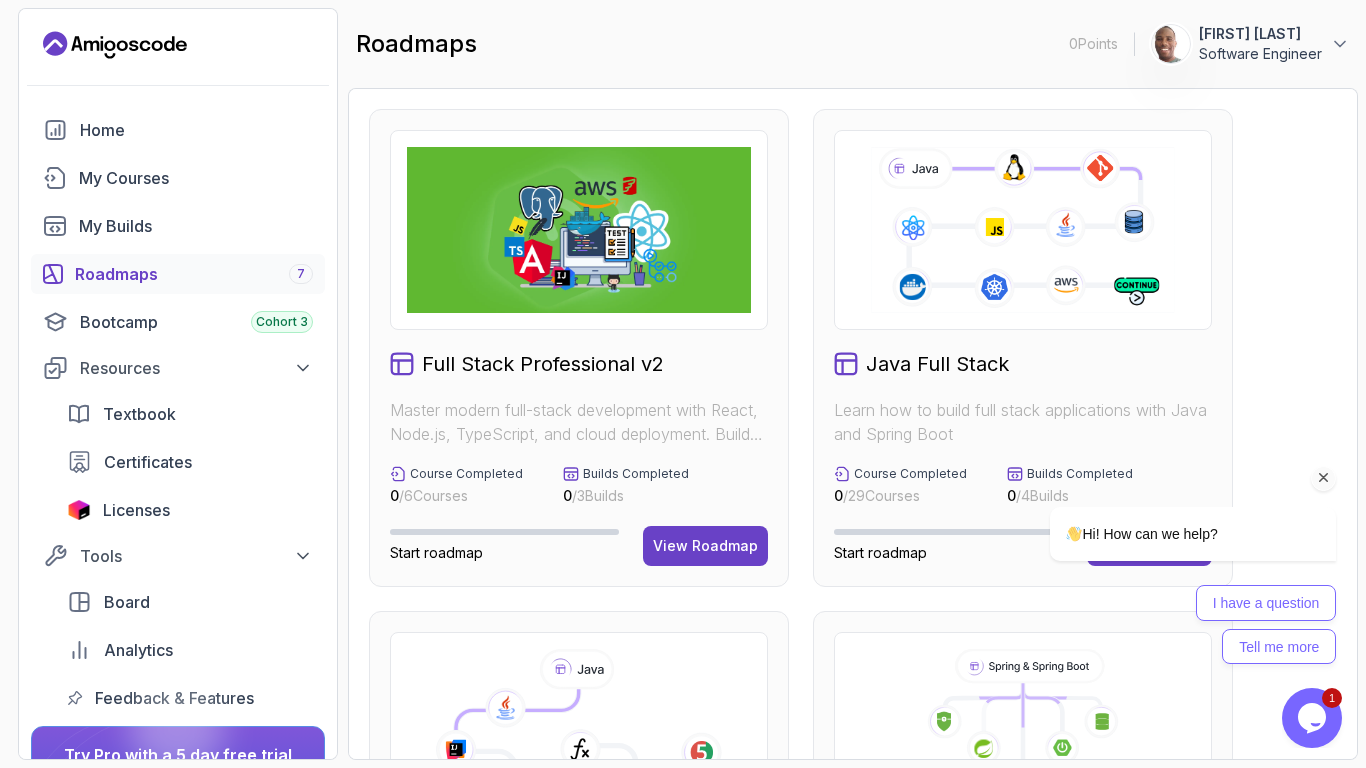 click at bounding box center (1324, 478) 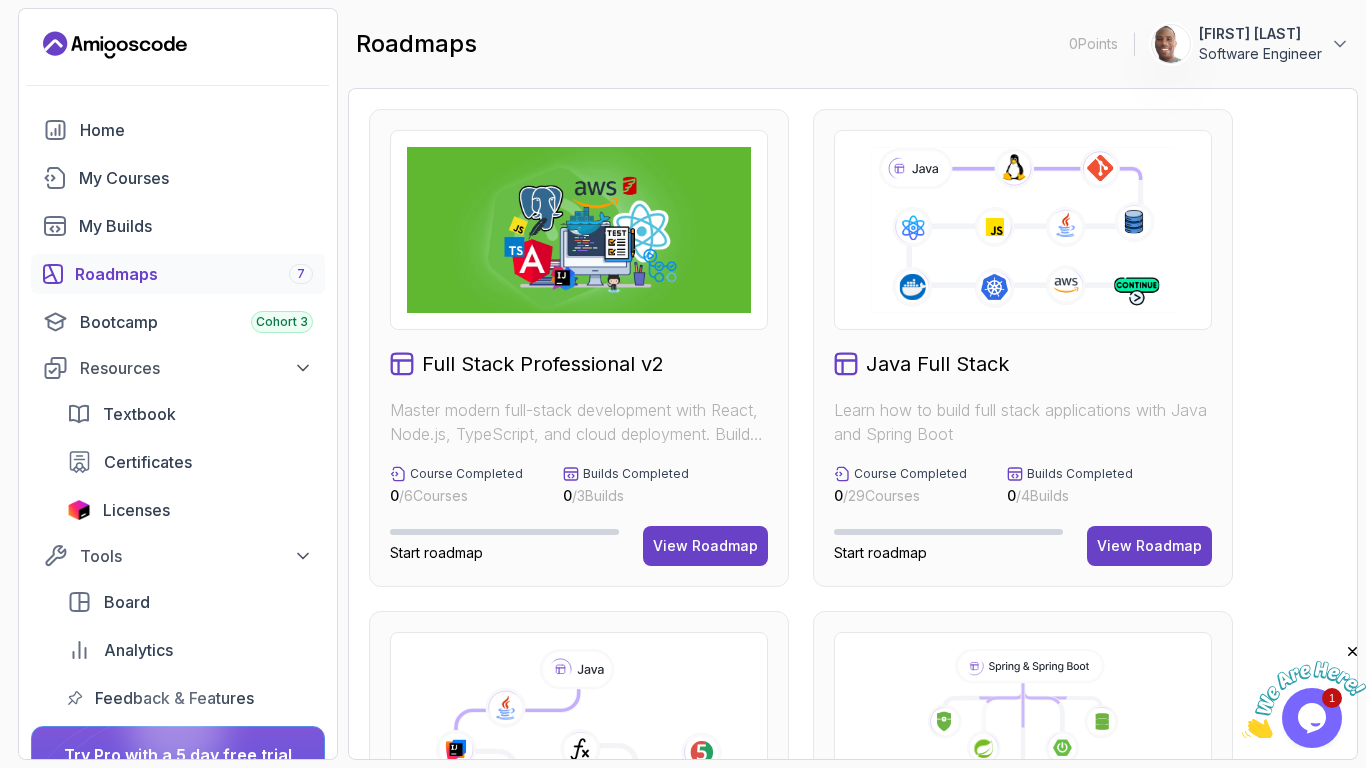 scroll, scrollTop: 0, scrollLeft: 0, axis: both 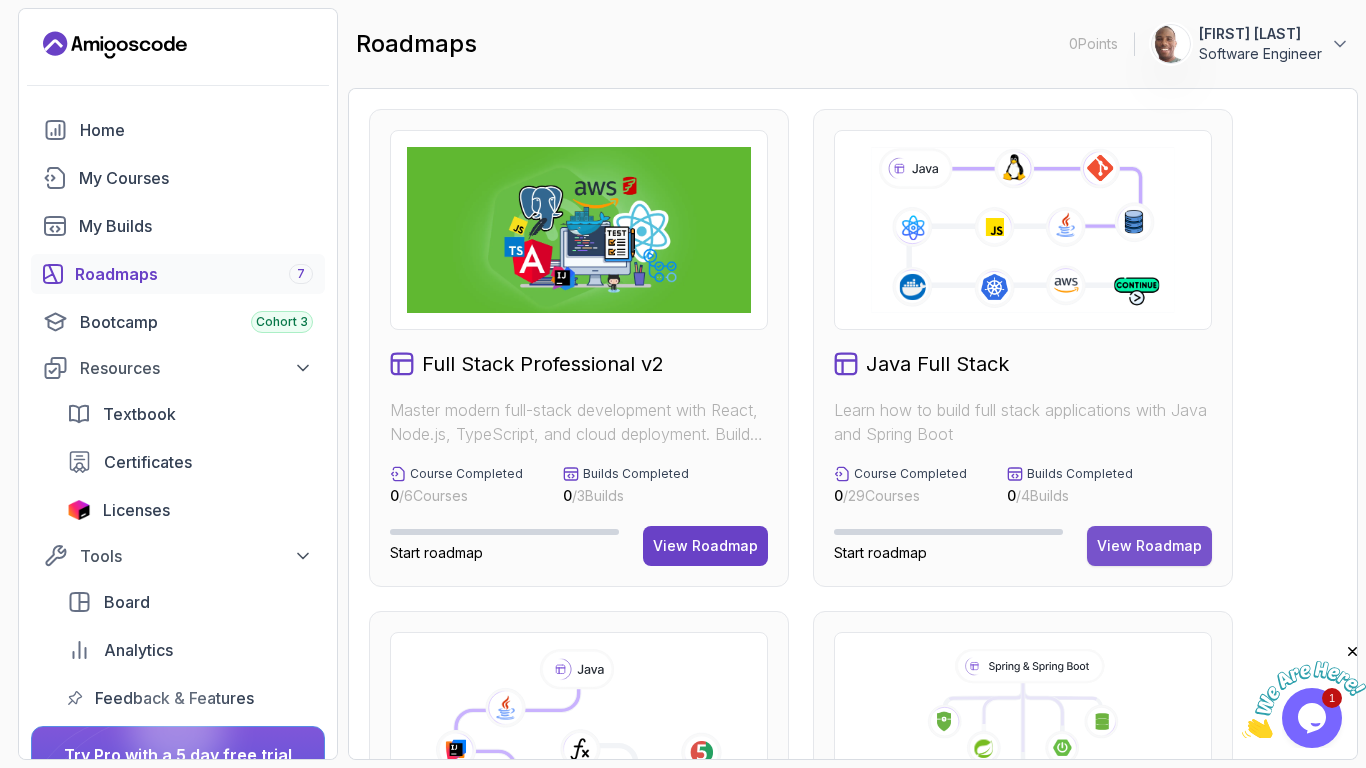 click on "View Roadmap" at bounding box center [1149, 546] 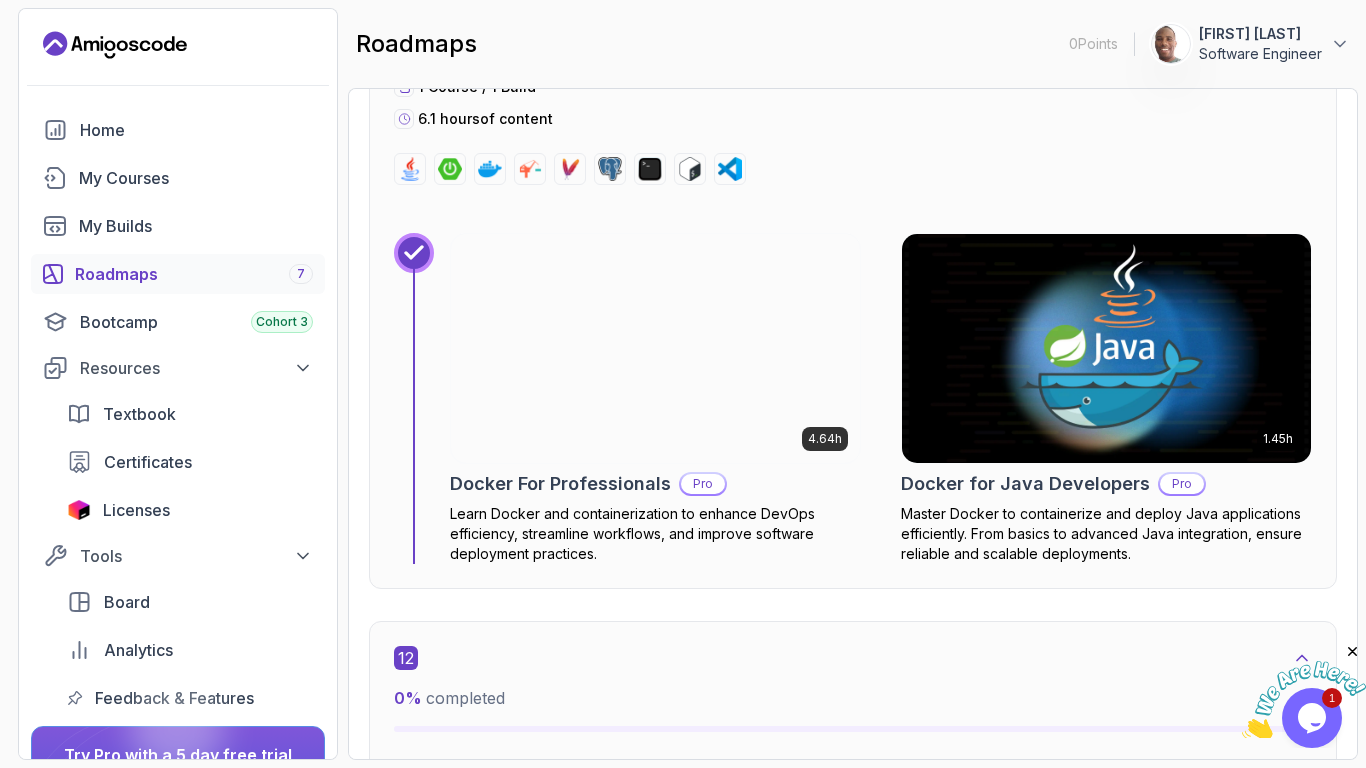 scroll, scrollTop: 10710, scrollLeft: 0, axis: vertical 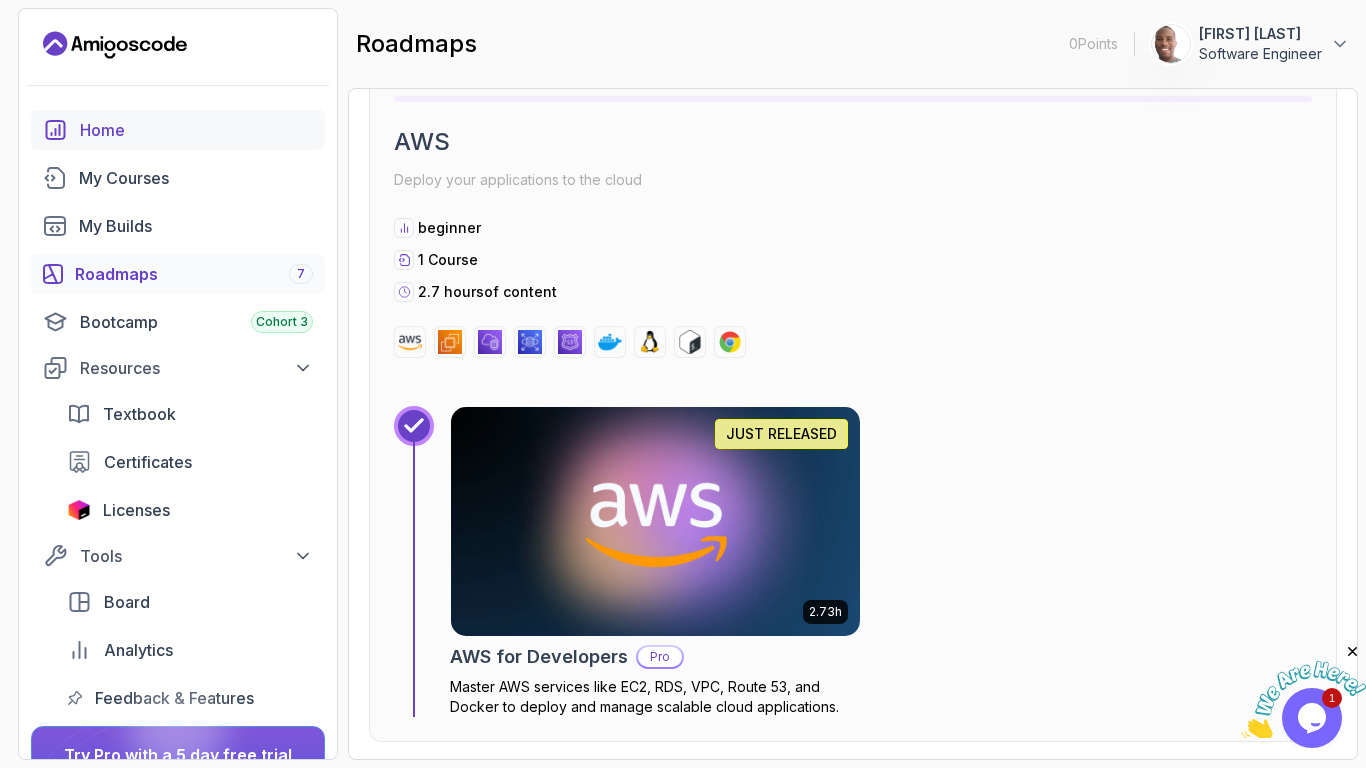 click on "Home" at bounding box center [196, 130] 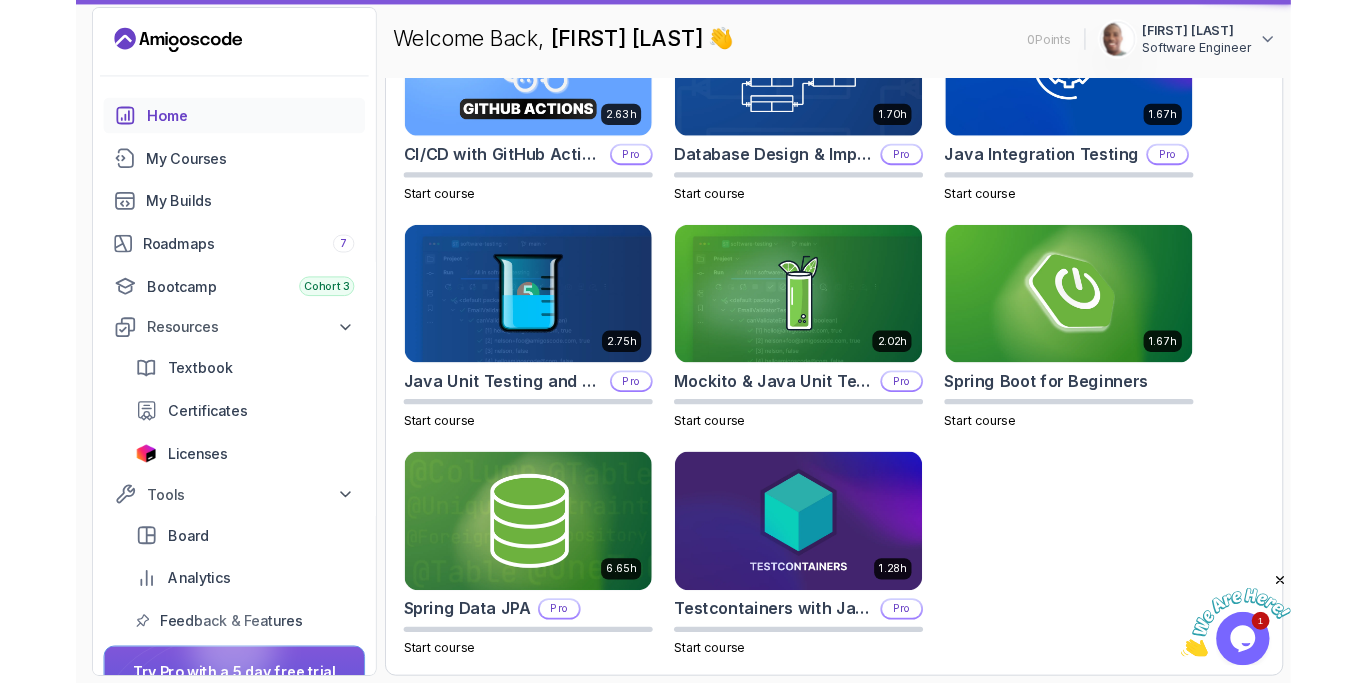 scroll, scrollTop: 0, scrollLeft: 0, axis: both 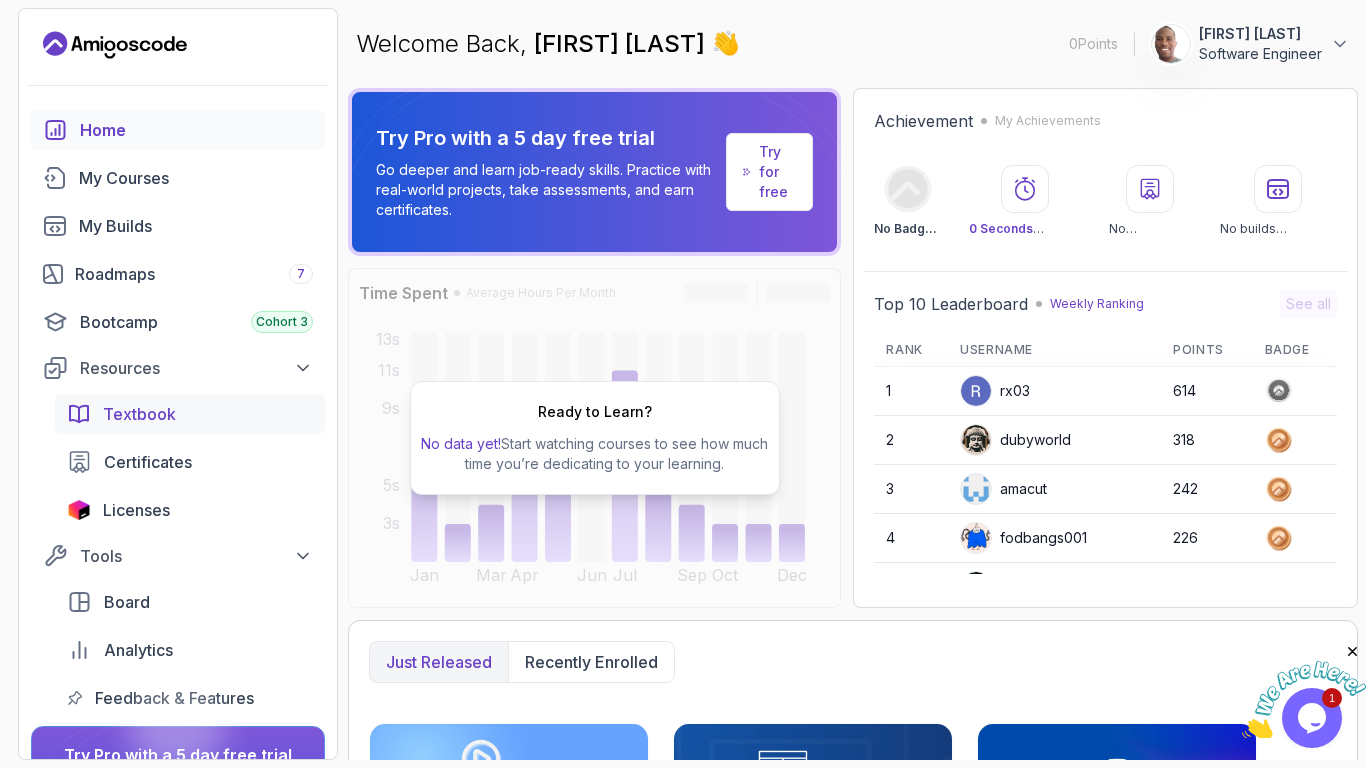 click on "Textbook" at bounding box center [139, 414] 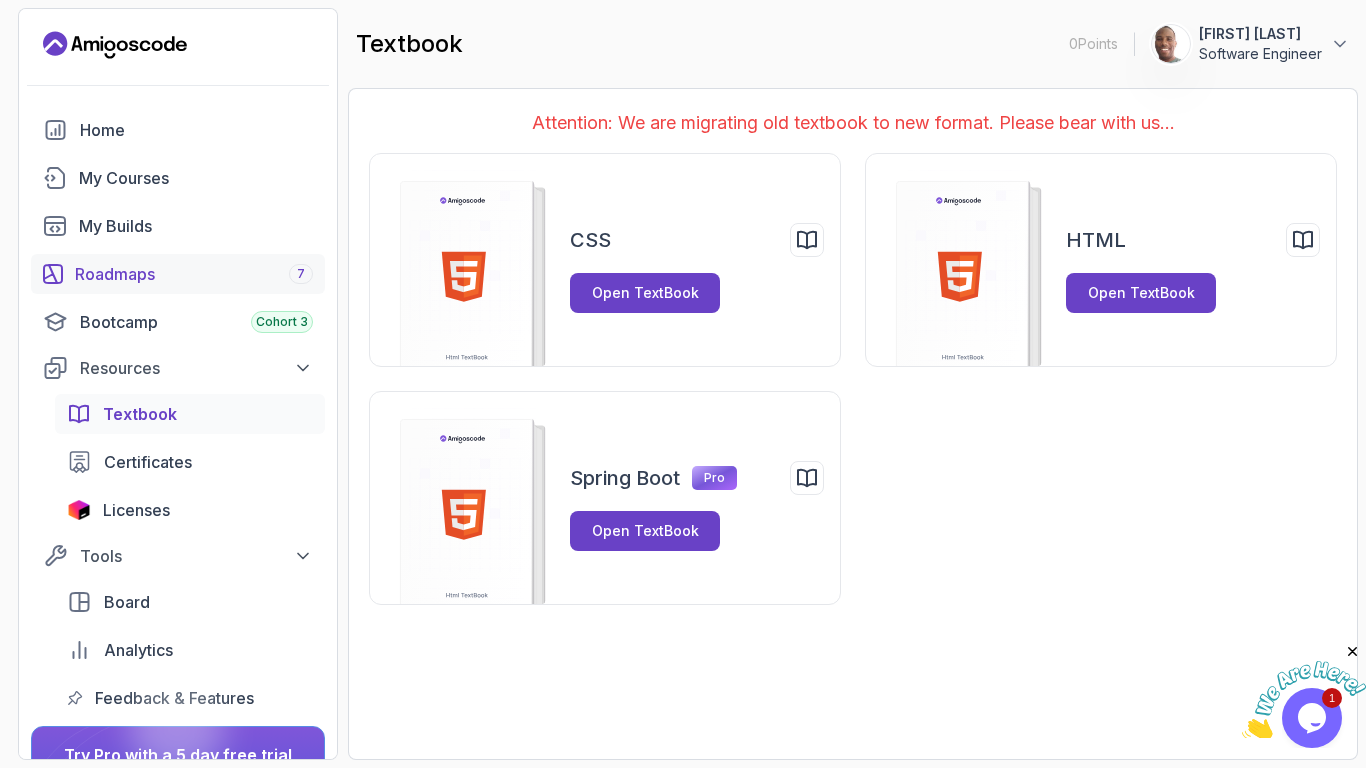 click on "Roadmaps 7" at bounding box center (194, 274) 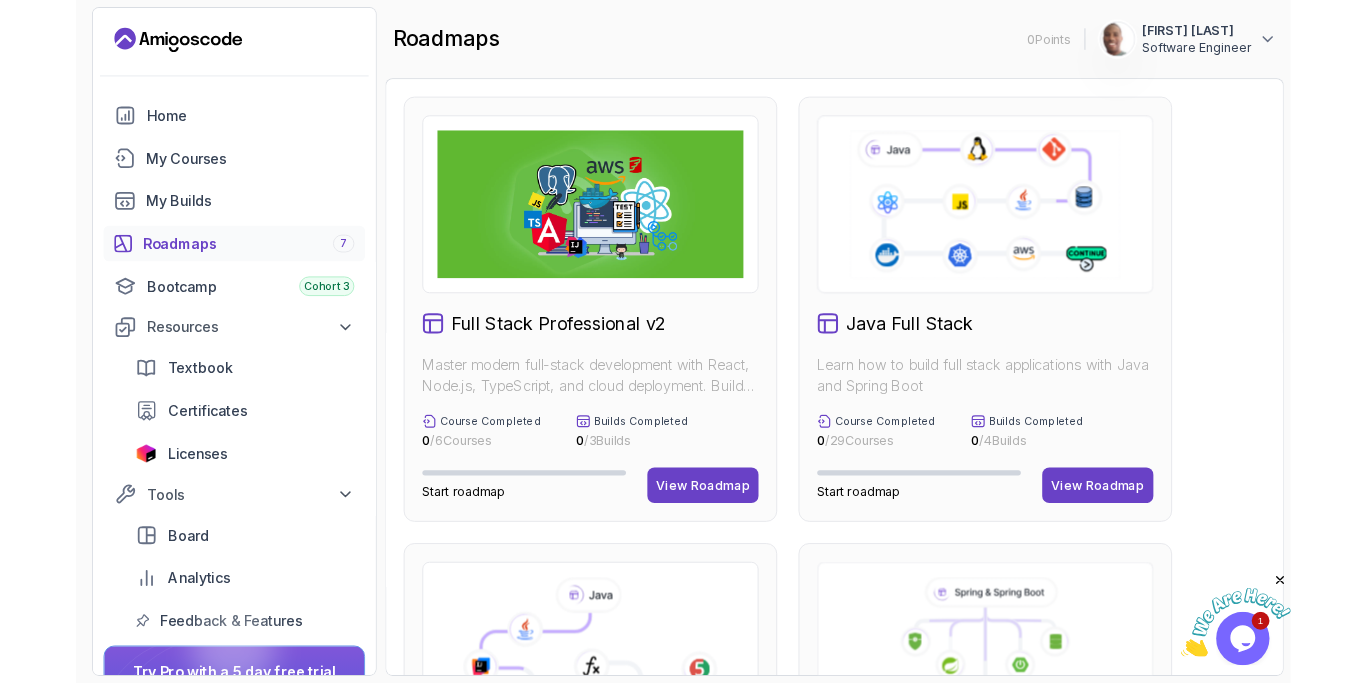 scroll, scrollTop: 186, scrollLeft: 0, axis: vertical 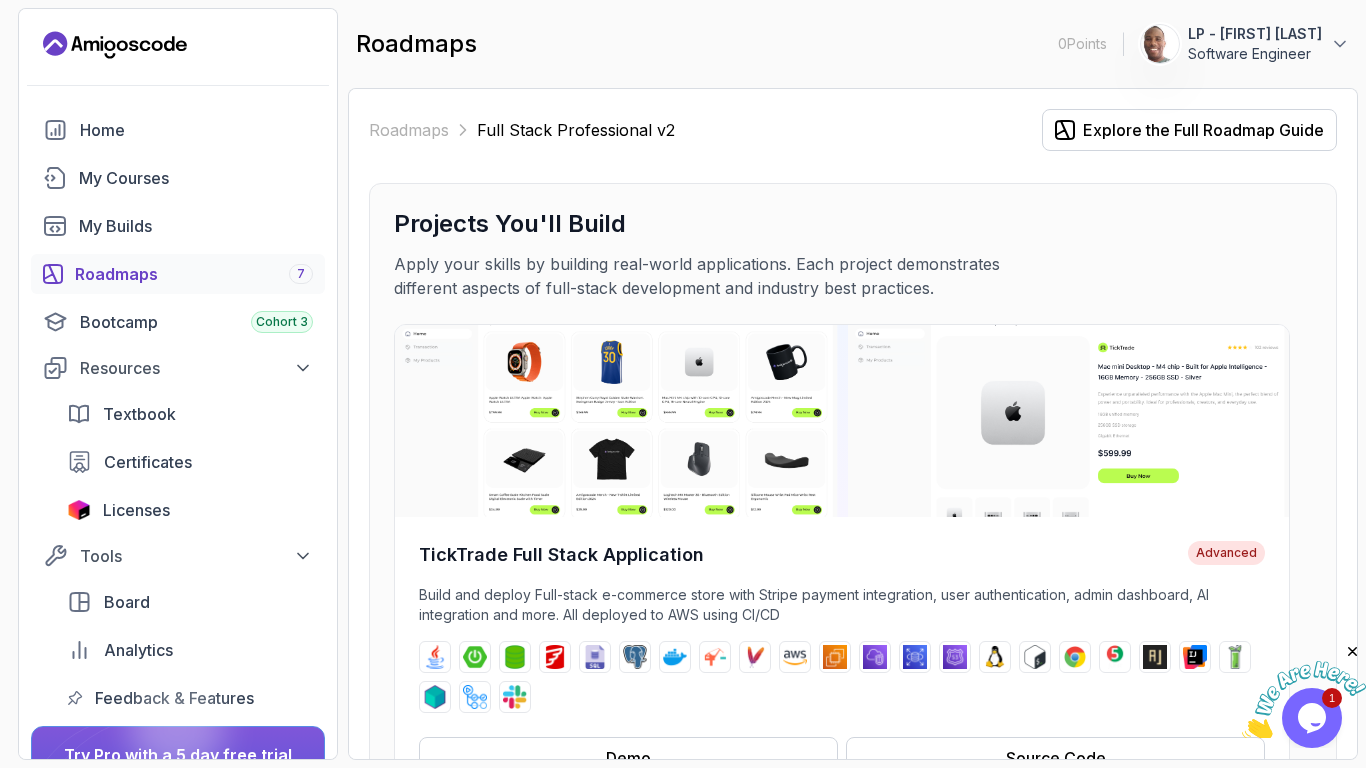 click on "Roadmaps Full Stack Professional v2 Explore the Full Roadmap Guide" at bounding box center (853, 130) 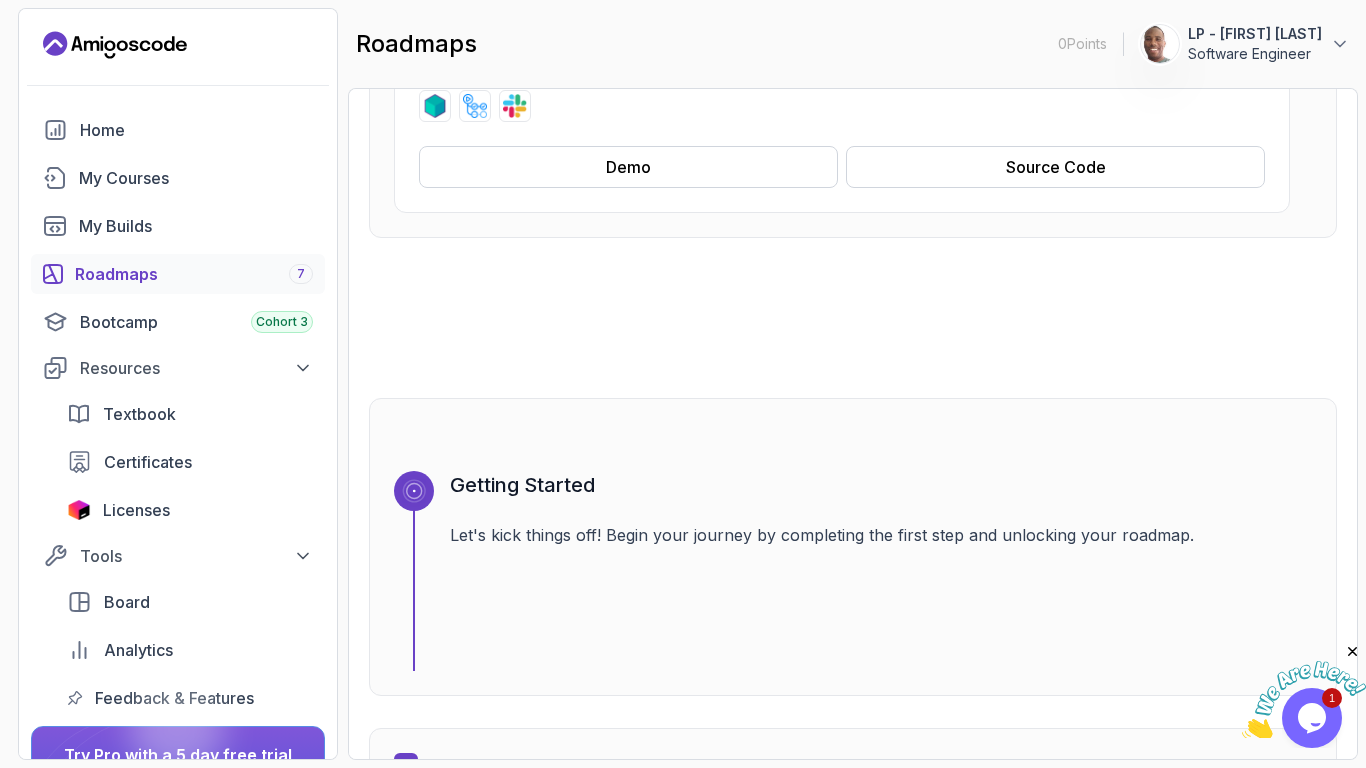 scroll, scrollTop: 630, scrollLeft: 0, axis: vertical 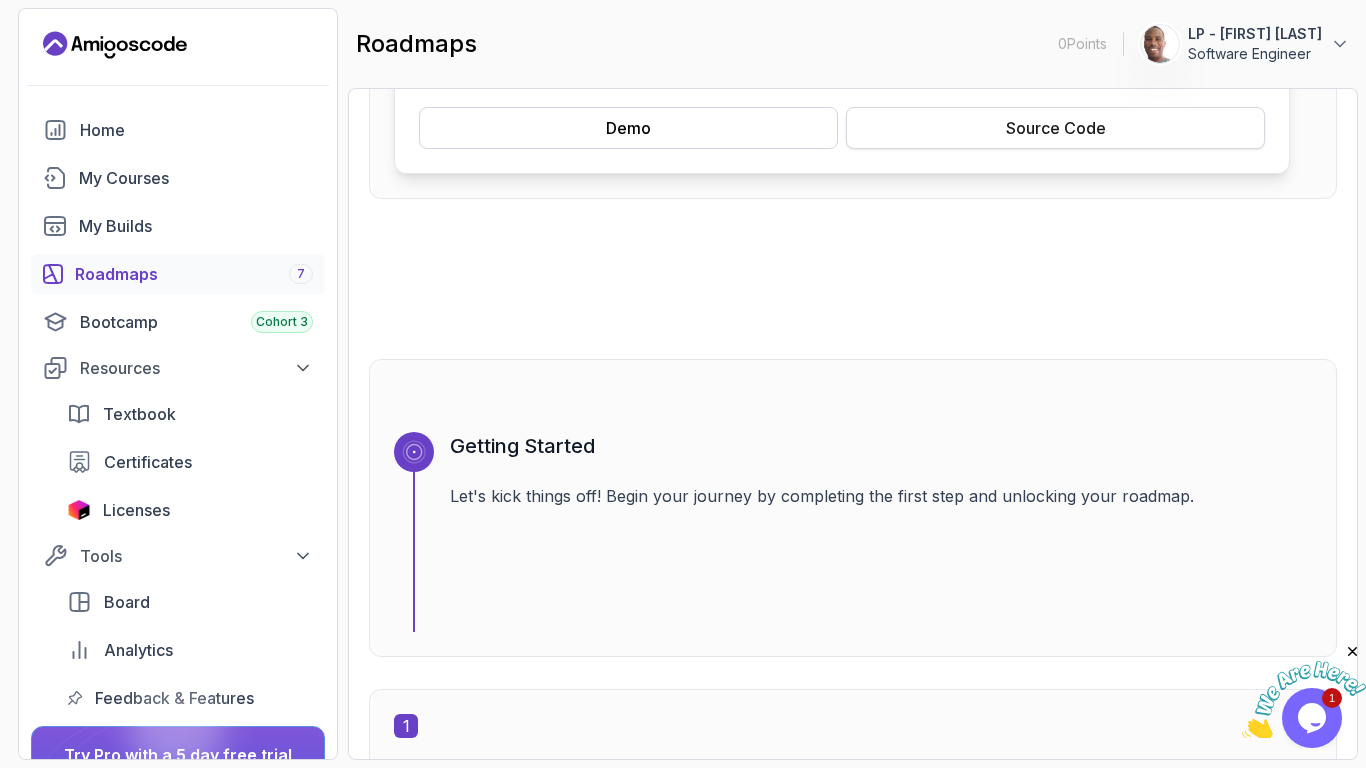 click on "Source Code" at bounding box center [1056, 128] 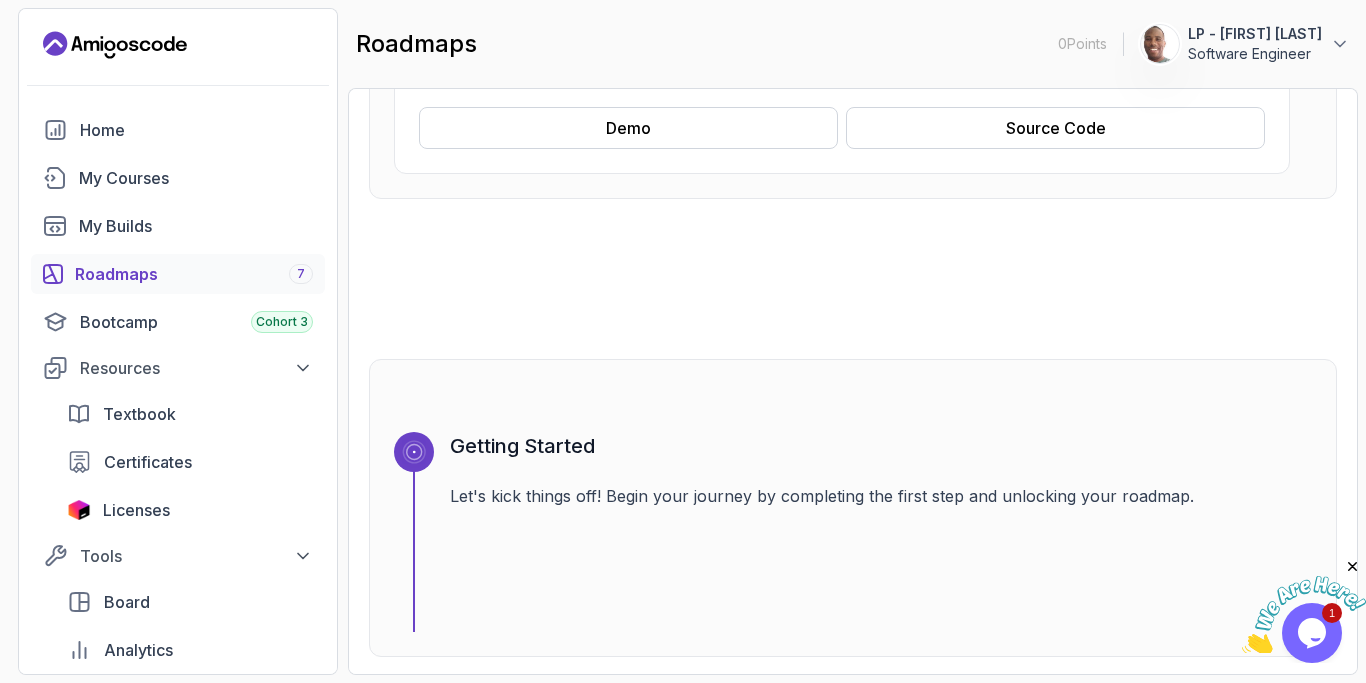 click on "roadmaps   0  Points LP - Fábio Santos Almeida Software Engineer" at bounding box center [853, 44] 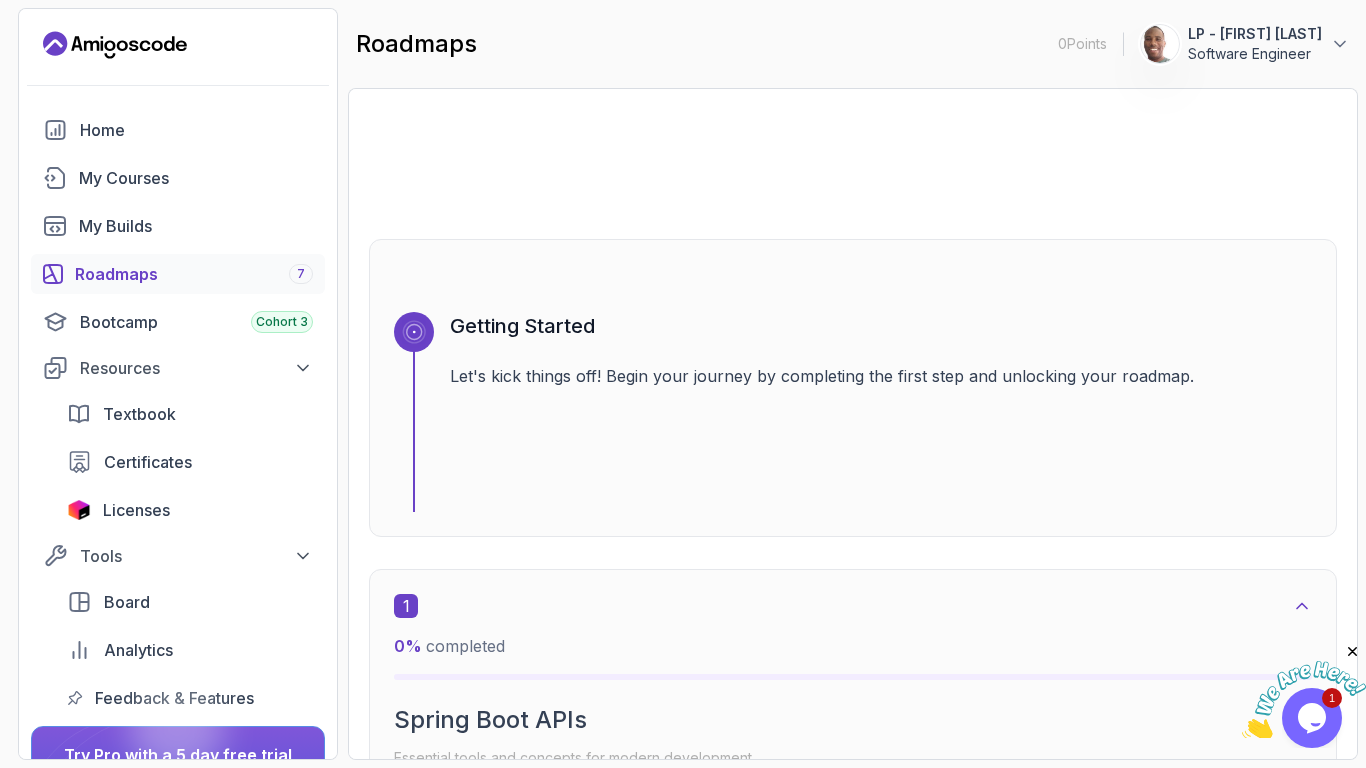 scroll, scrollTop: 630, scrollLeft: 0, axis: vertical 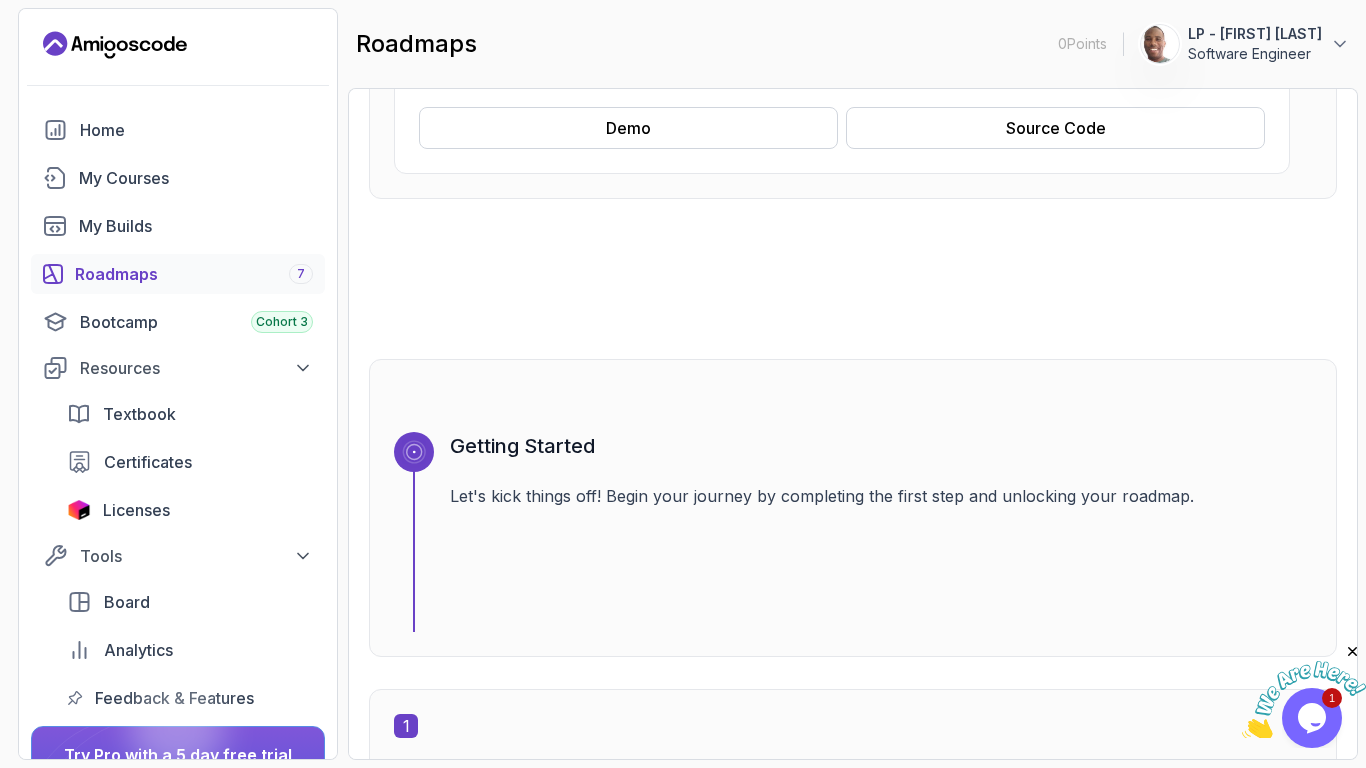 click on "Getting Started Let's kick things off! Begin your journey by completing the first step and unlocking your roadmap." at bounding box center [853, 508] 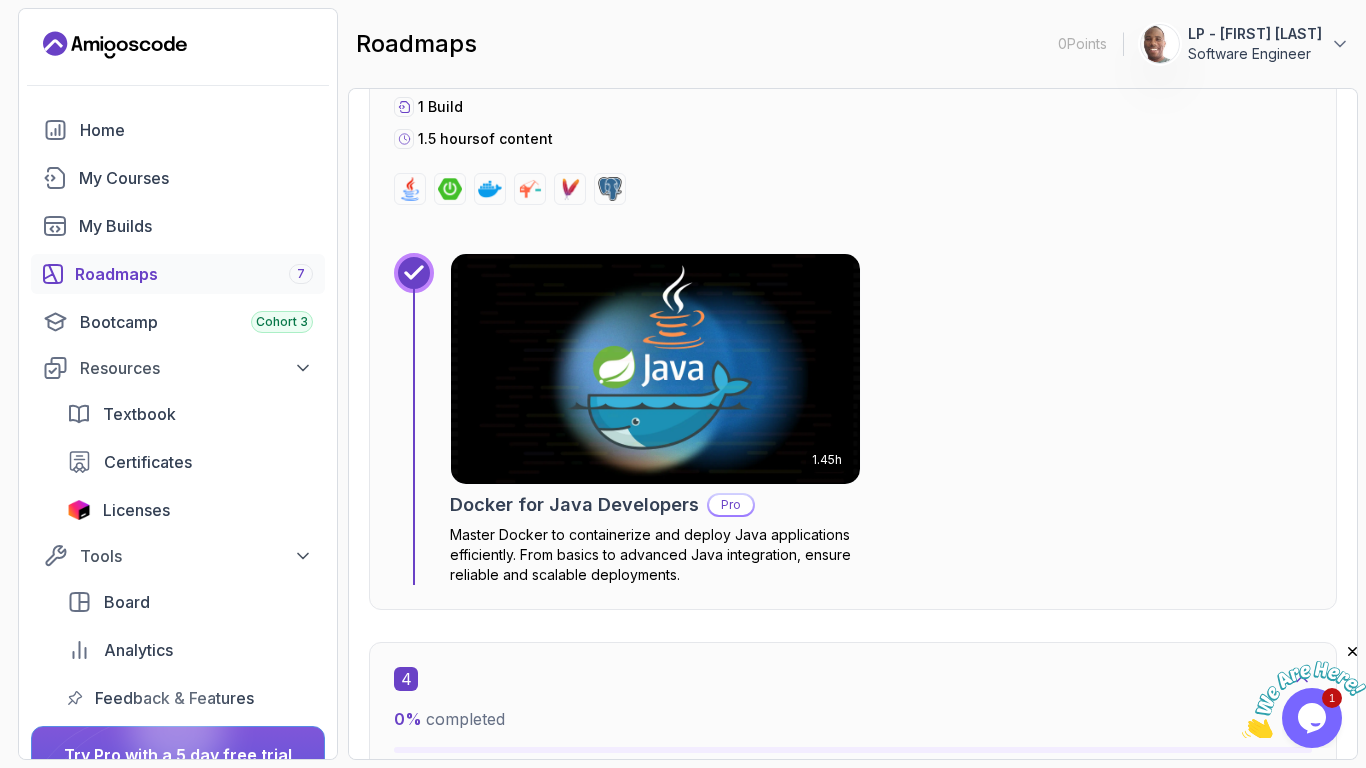 scroll, scrollTop: 3150, scrollLeft: 0, axis: vertical 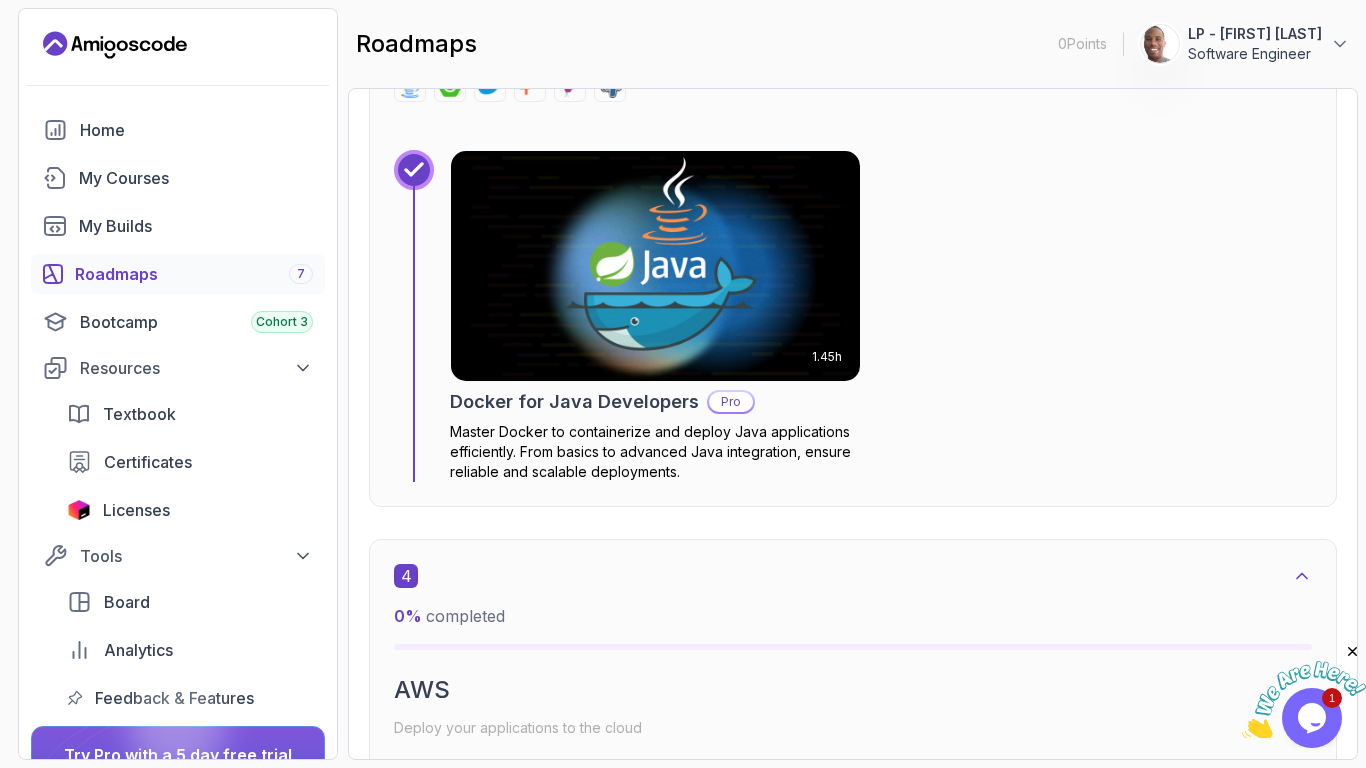 click at bounding box center (655, 266) 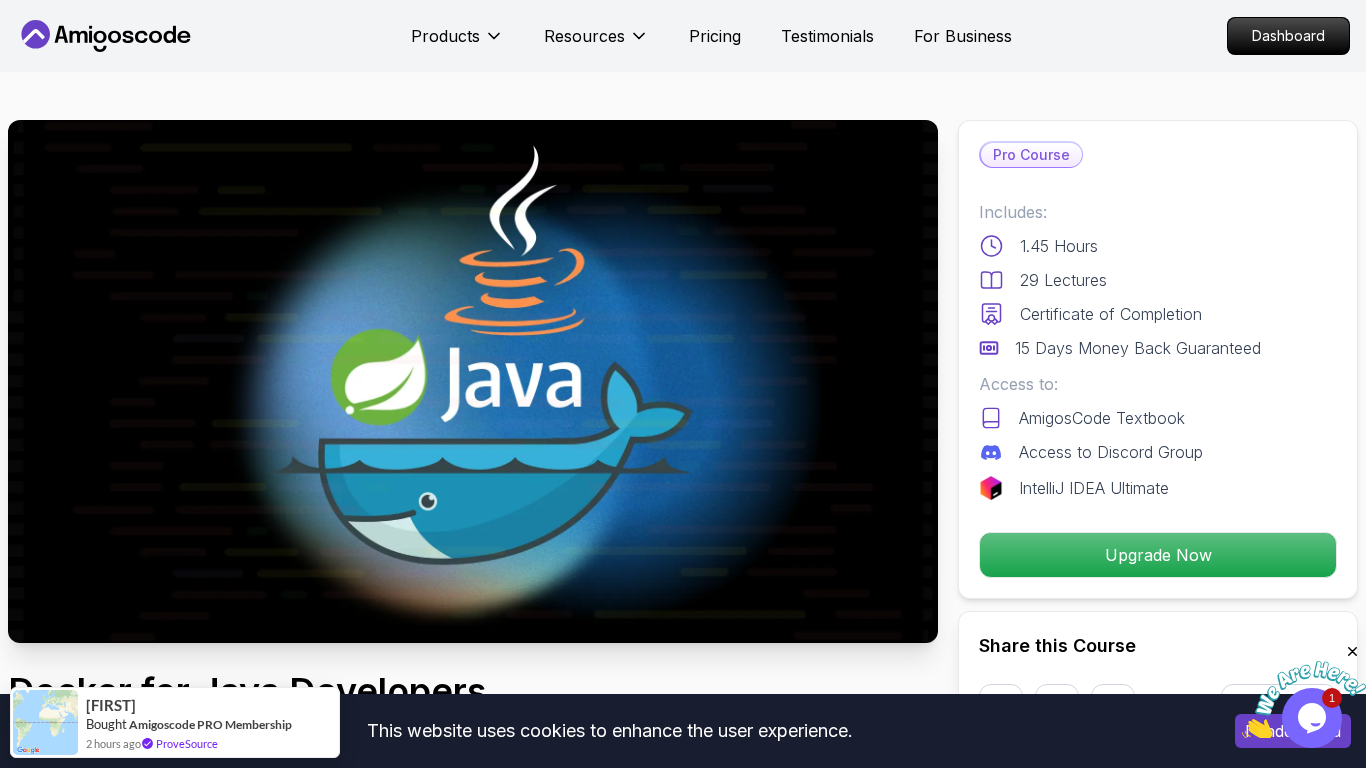 scroll, scrollTop: 7018, scrollLeft: 0, axis: vertical 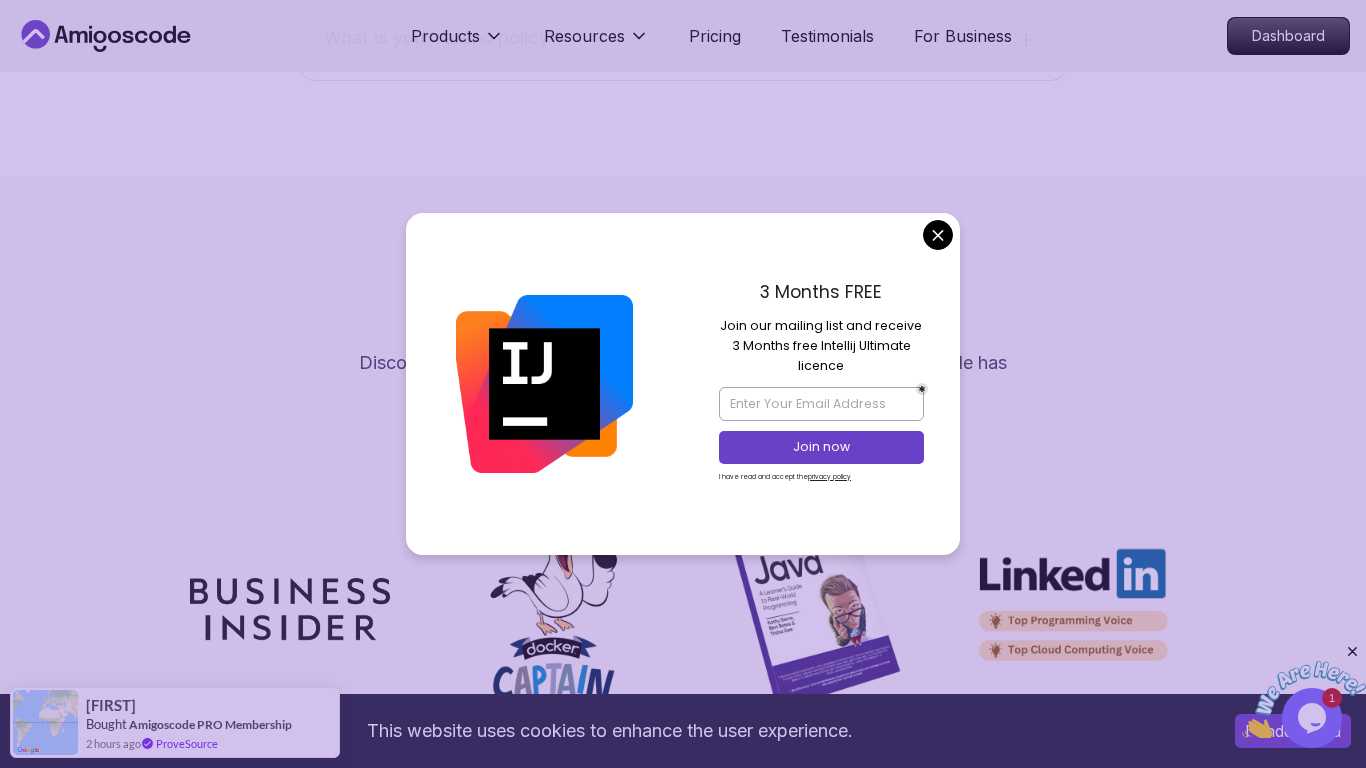 click on "This website uses cookies to enhance the user experience. I understand Products Resources Pricing Testimonials For Business Dashboard Products Resources Pricing Testimonials For Business Dashboard Docker for Java Developers Master Docker to containerize and deploy Java applications efficiently. From basics to advanced Java integration, ensure reliable and scalable deployments. Mama Samba Braima Djalo  /   Instructor Pro Course Includes: 1.45 Hours 29 Lectures Certificate of Completion 15 Days Money Back Guaranteed Access to: AmigosCode Textbook Access to Discord Group IntelliJ IDEA Ultimate Upgrade Now Share this Course or Copy link Got a Team of 5 or More? With one subscription, give your entire team access to all courses and features. Check our Business Plan Mama Samba Braima Djalo  /   Instructor What you will learn java spring-boot docker jib maven postgres Getting Started with Docker - Understand prerequisites, environment setup, and the fundamentals of Docker.
Docker for Java Developers" at bounding box center [683, -2619] 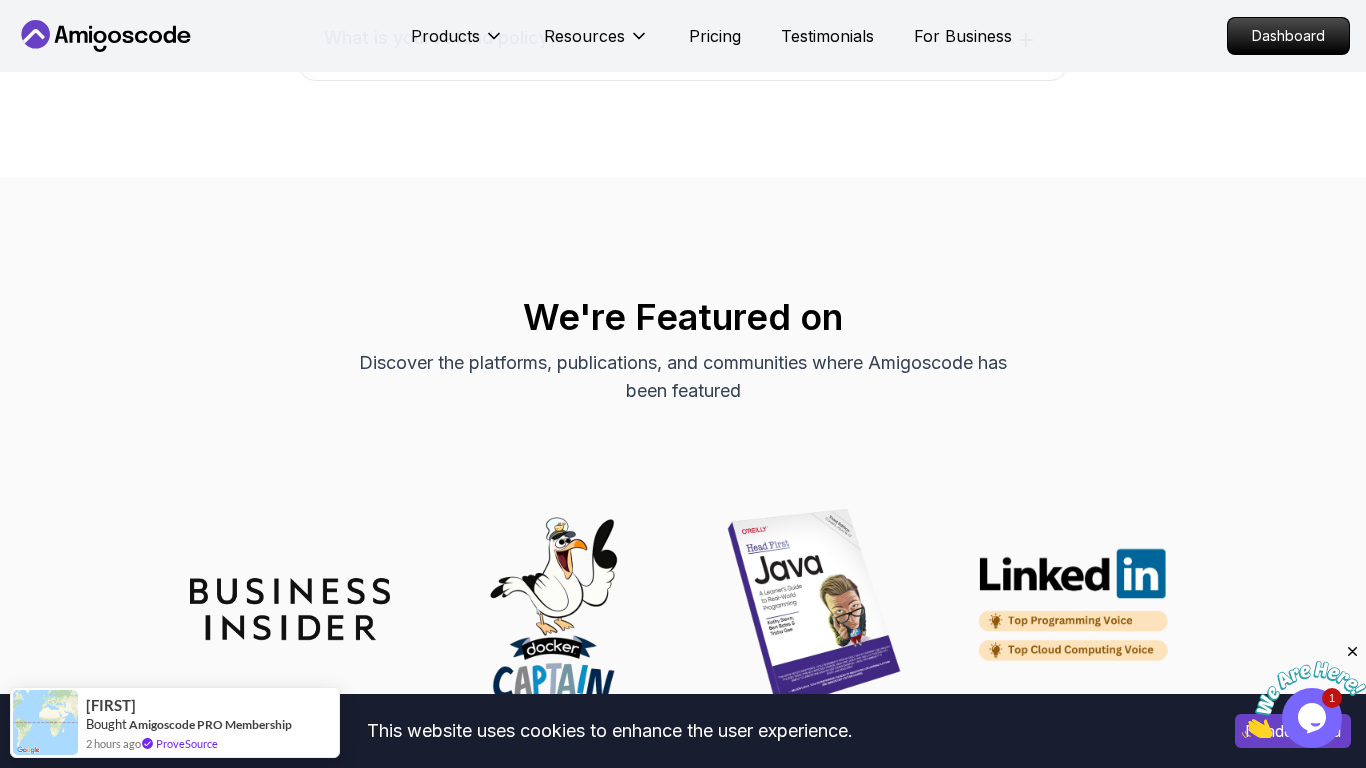 click at bounding box center [1353, 652] 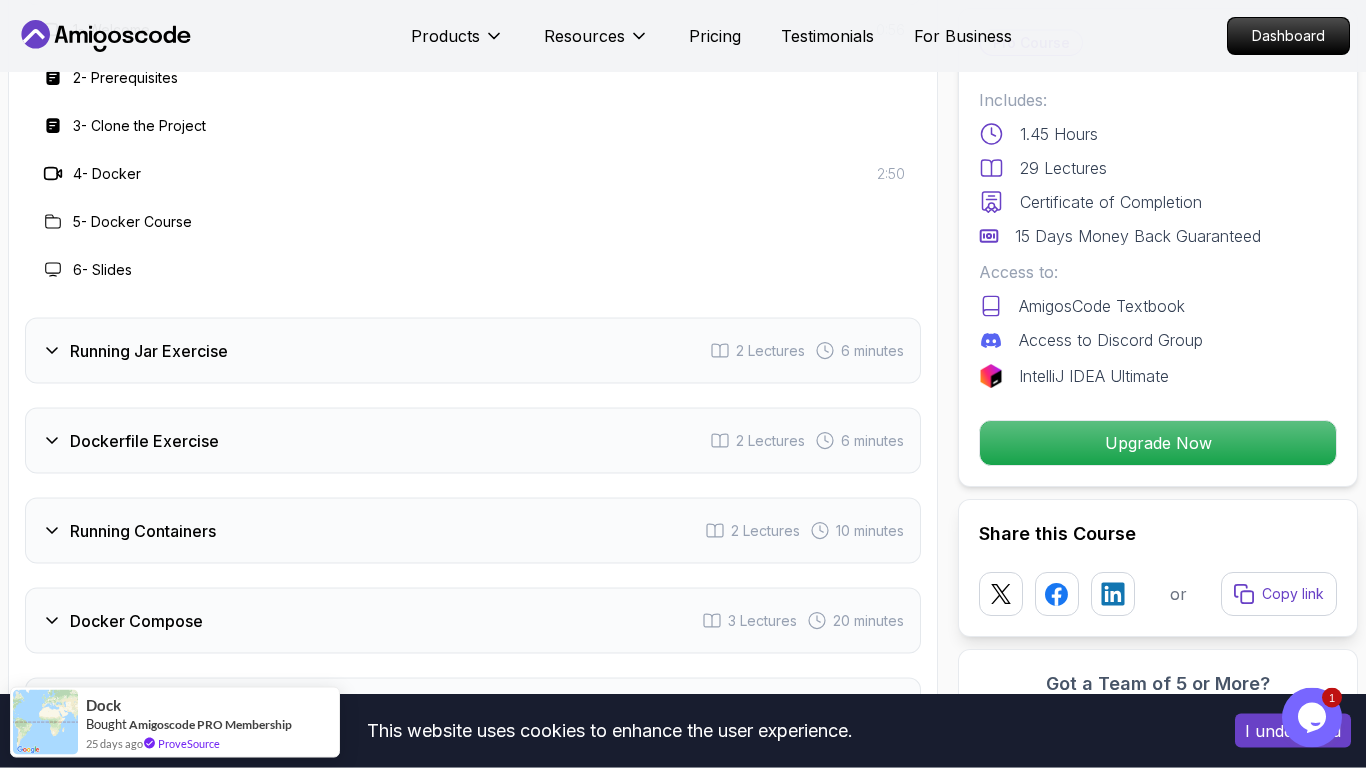 scroll, scrollTop: 2774, scrollLeft: 0, axis: vertical 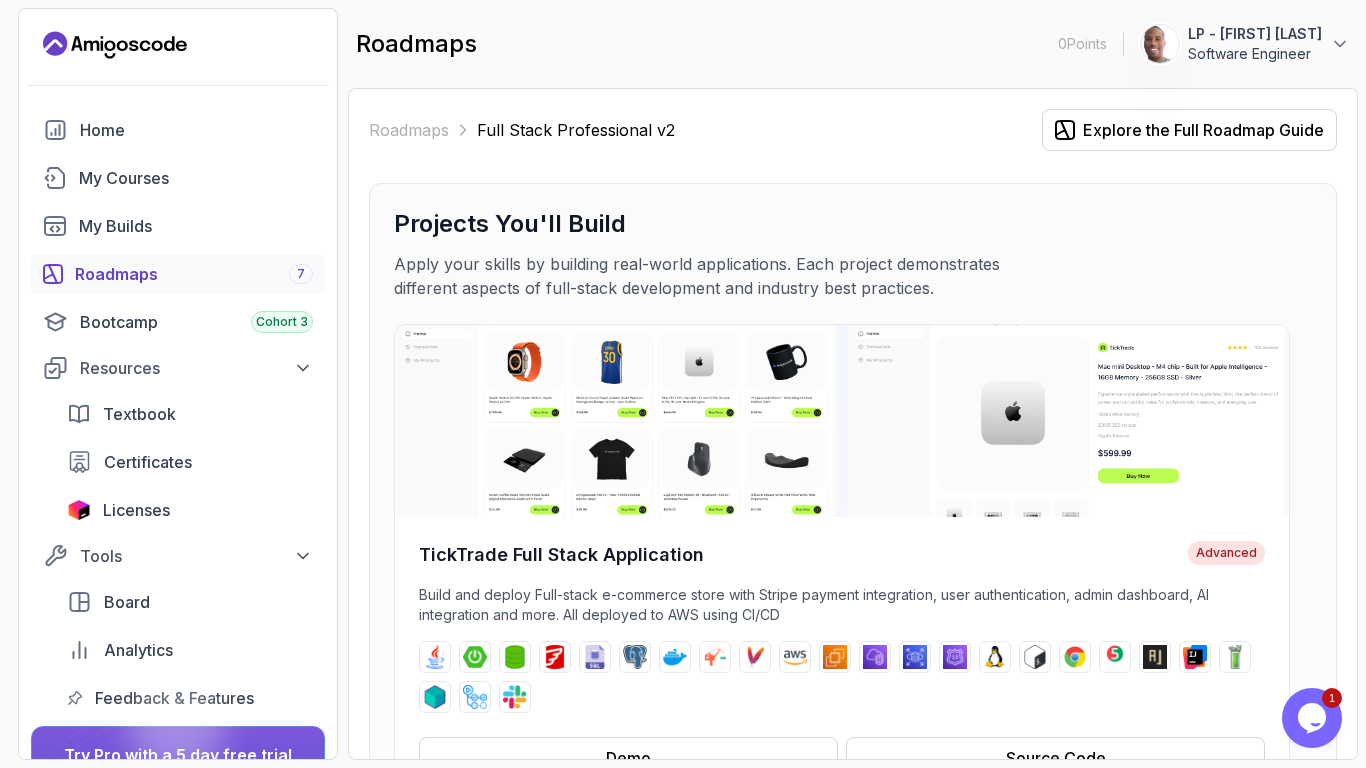 click on "Roadmaps Full Stack Professional v2 Explore the Full Roadmap Guide Projects You'll Build Apply your skills by building real-world applications. Each project demonstrates different aspects of full-stack development and industry best practices. TickTrade Full Stack Application Advanced Build and deploy Full-stack e-commerce store with Stripe payment integration, user authentication, admin dashboard, AI integration and more. All deployed to AWS using CI/CD java spring-boot spring-data-jpa flyway sql postgres docker jib maven aws ec2 vpc rds route53 linux bash chrome junit assertj intellij mockito testcontainers github-actions slack Demo Source Code Getting Started Let's kick things off! Begin your journey by completing the first step and unlocking your roadmap. 1 0 % completed Spring Boot APIs Essential tools and concepts for modern development beginner     1   Build 2.1 hours  of content 2.09h Spring Boot Product API Pro Build a fully functional Product API from scratch with Spring Boot. 2 0 % completed     1" at bounding box center (853, 3493) 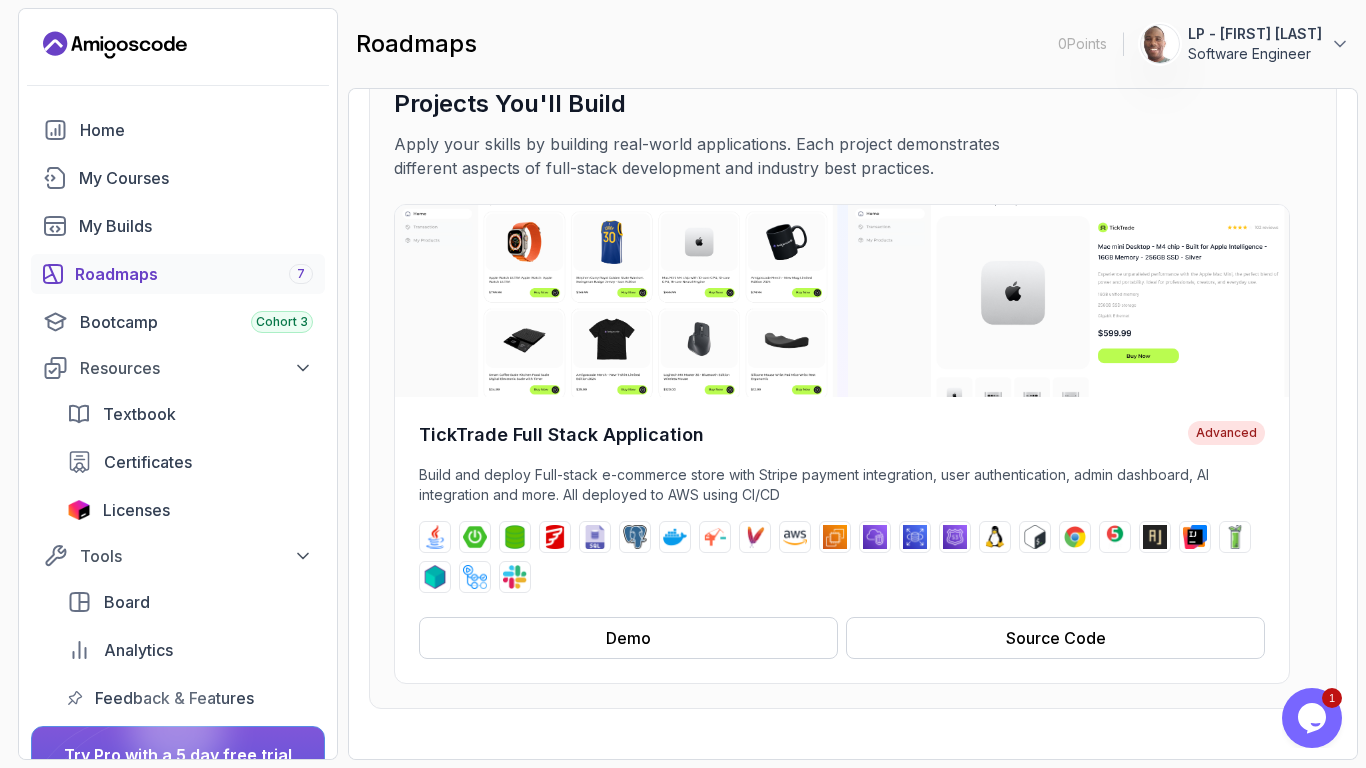scroll, scrollTop: 120, scrollLeft: 0, axis: vertical 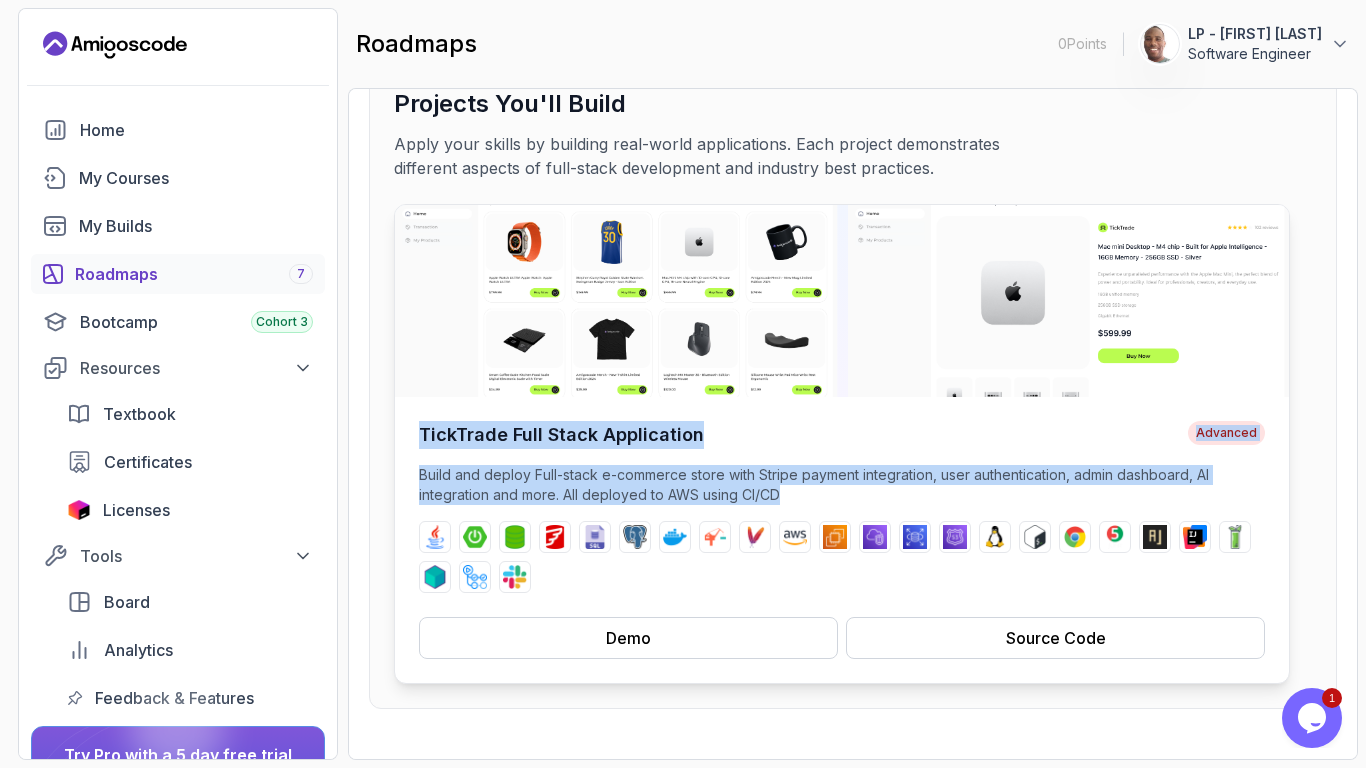 drag, startPoint x: 785, startPoint y: 493, endPoint x: 423, endPoint y: 438, distance: 366.15433 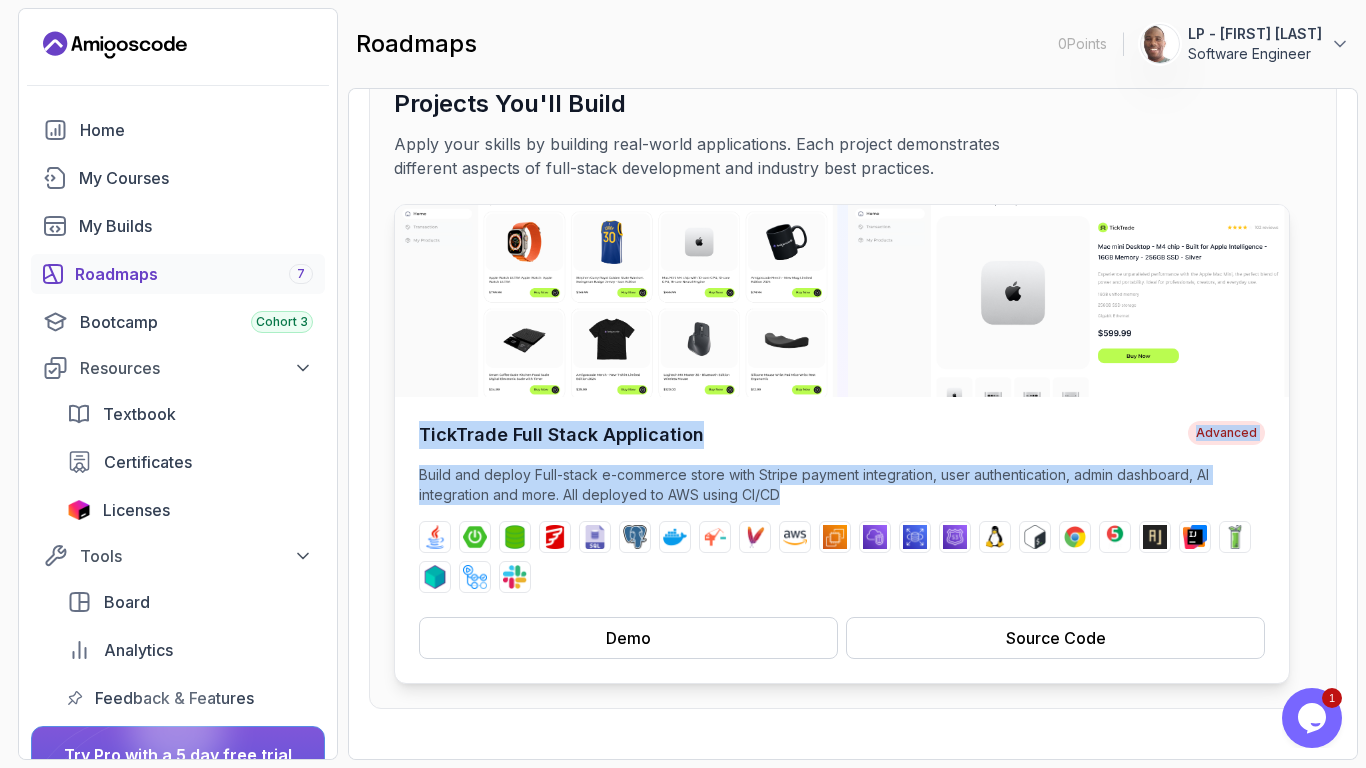 click on "Build and deploy Full-stack e-commerce store with Stripe payment integration, user authentication, admin dashboard, AI integration and more. All deployed to AWS using CI/CD" at bounding box center [842, 485] 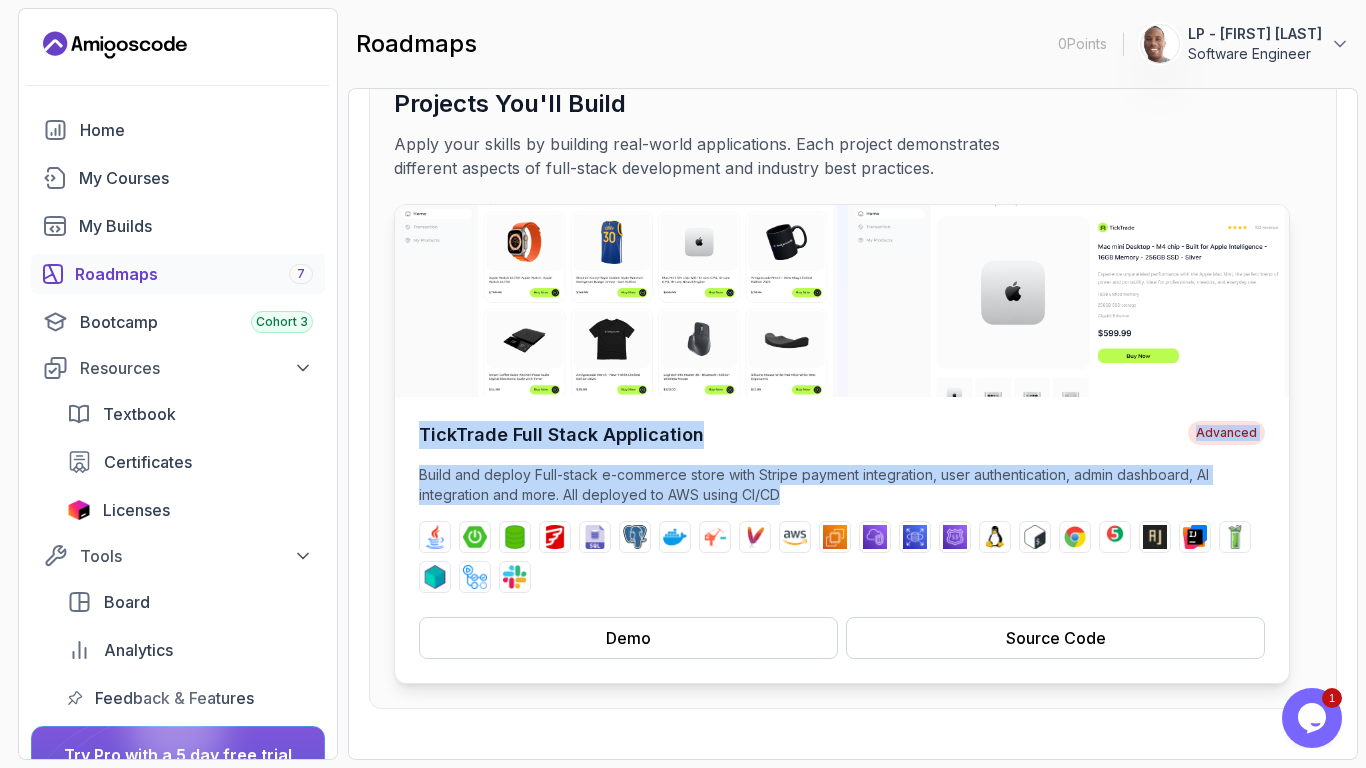 copy on "TickTrade Full Stack Application Advanced Build and deploy Full-stack e-commerce store with Stripe payment integration, user authentication, admin dashboard, AI integration and more. All deployed to AWS using CI/CD" 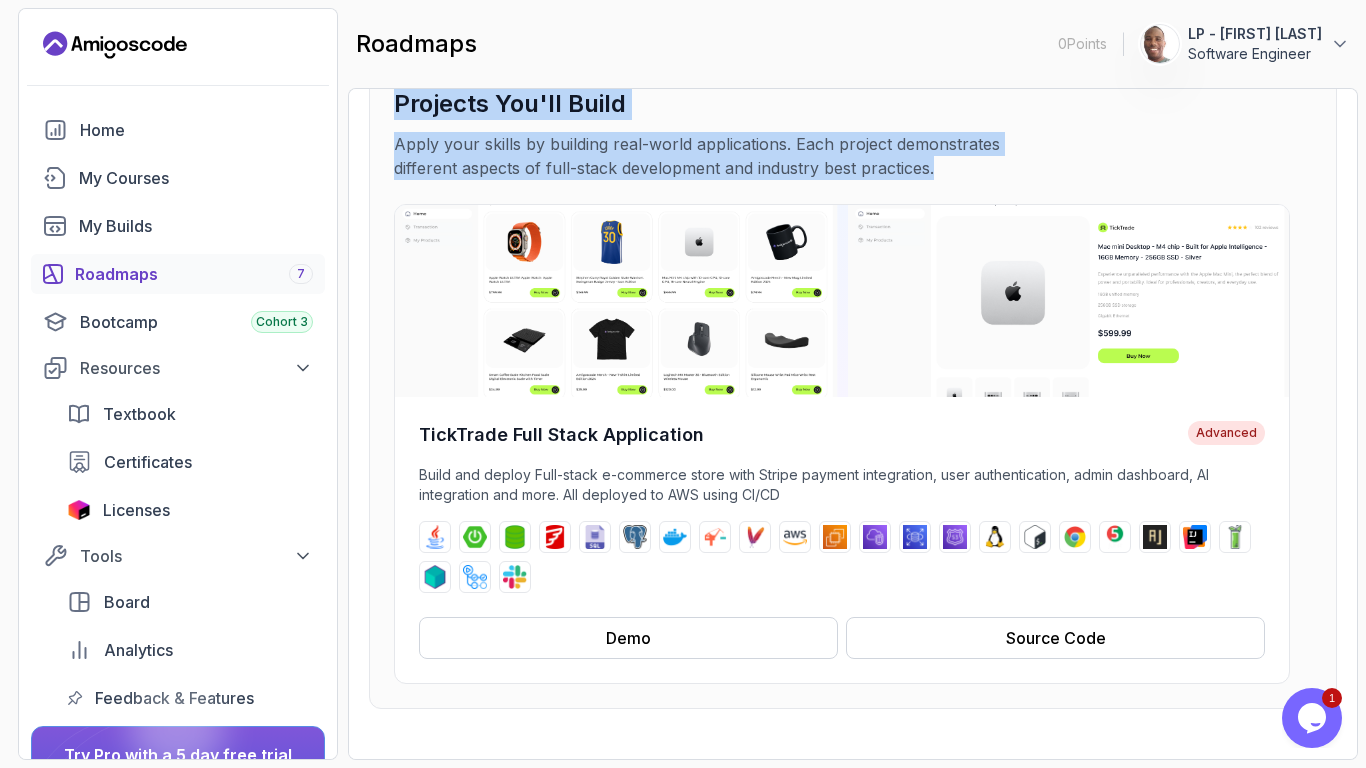 drag, startPoint x: 873, startPoint y: 172, endPoint x: 401, endPoint y: 105, distance: 476.73157 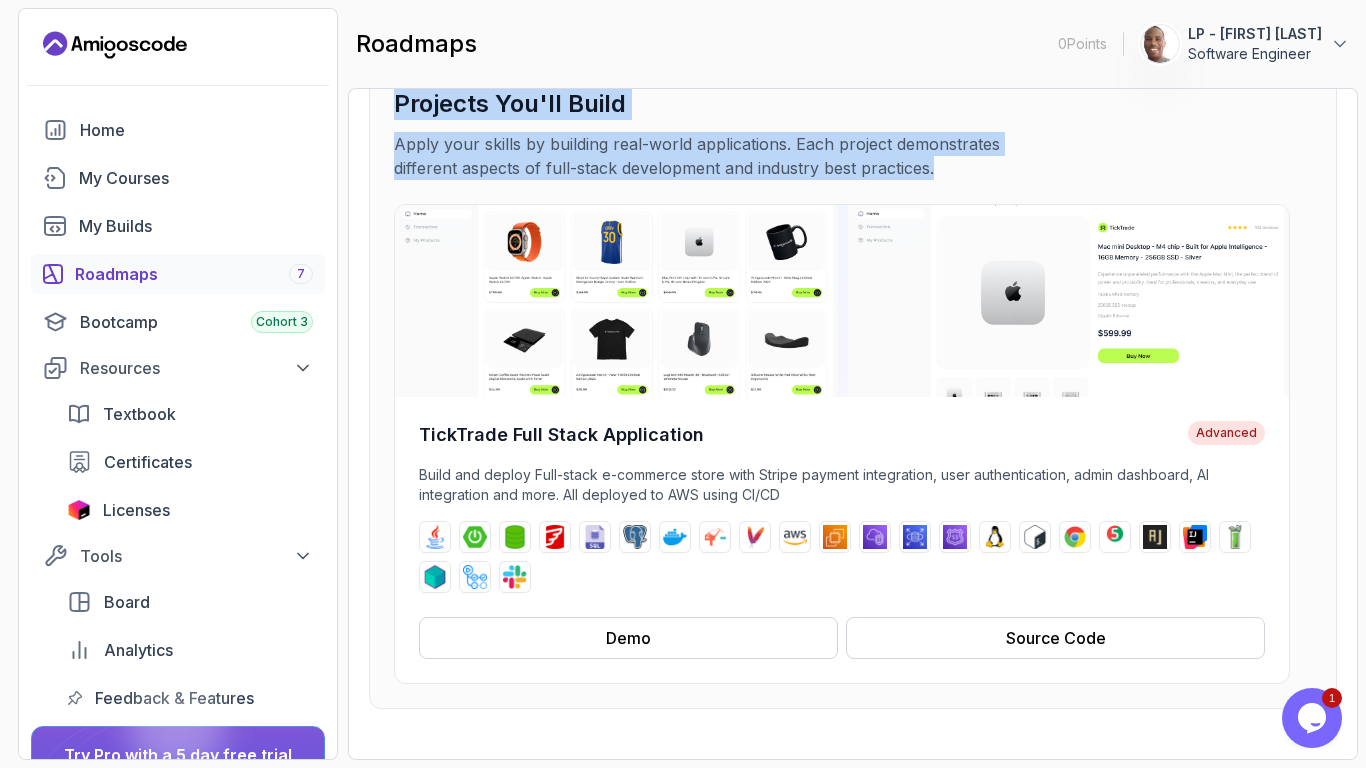 click on "Projects You'll Build Apply your skills by building real-world applications. Each project demonstrates different aspects of full-stack development and industry best practices." at bounding box center (853, 134) 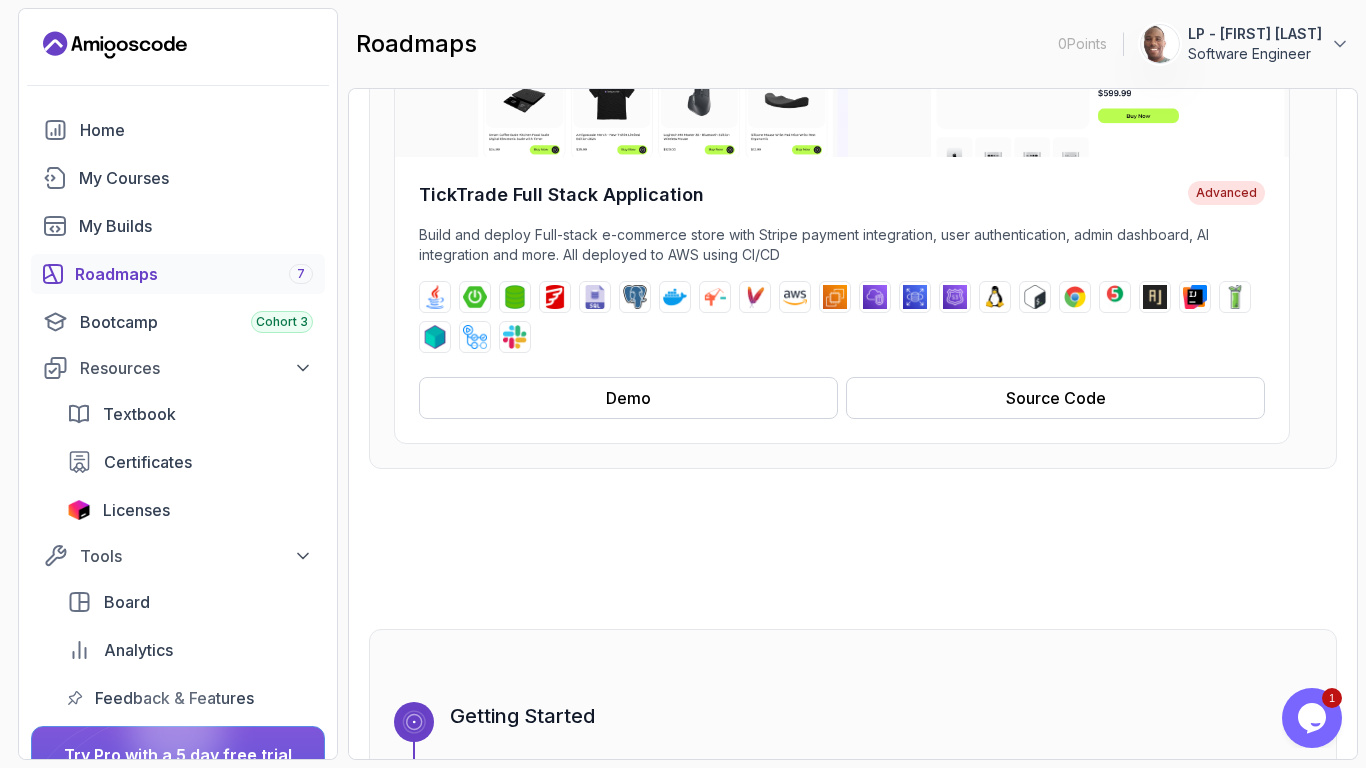 scroll, scrollTop: 600, scrollLeft: 0, axis: vertical 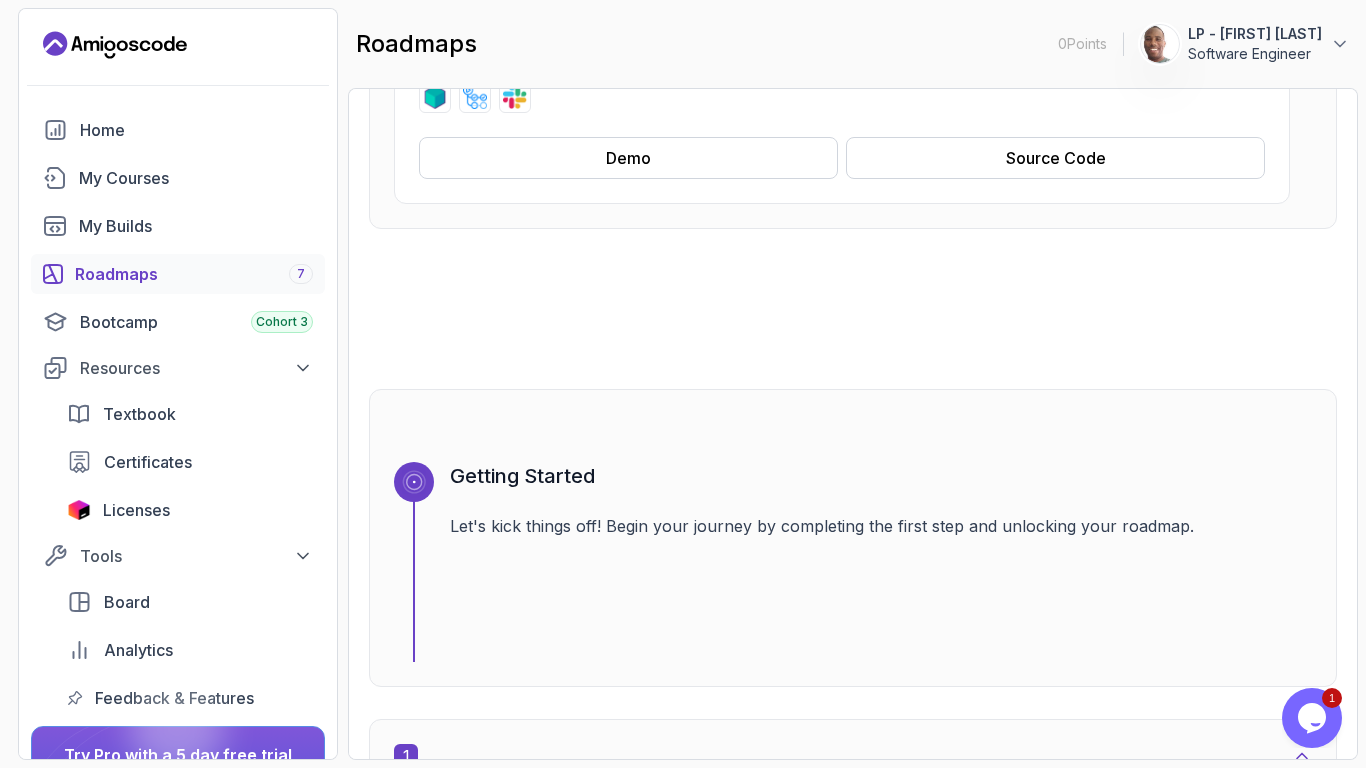 drag, startPoint x: 641, startPoint y: 155, endPoint x: 466, endPoint y: 314, distance: 236.4445 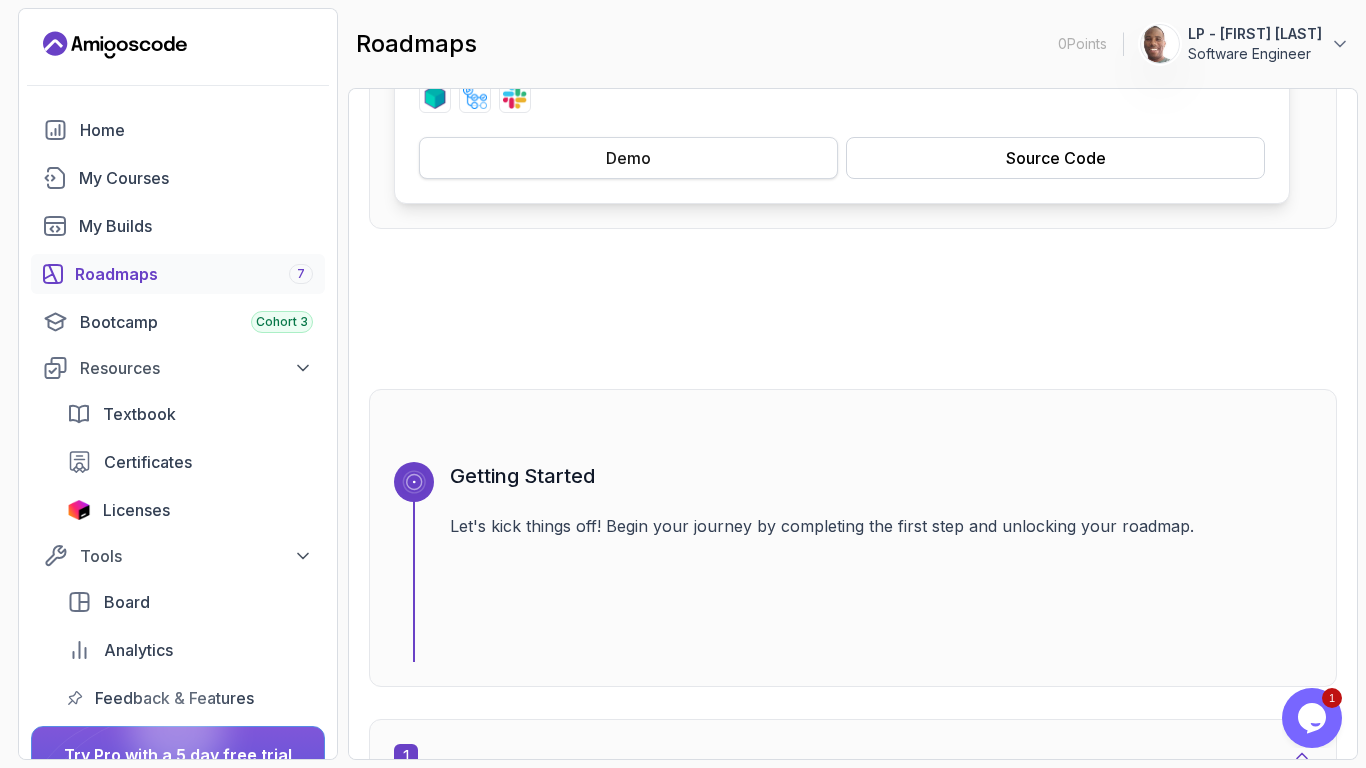 click on "Demo" at bounding box center (628, 158) 